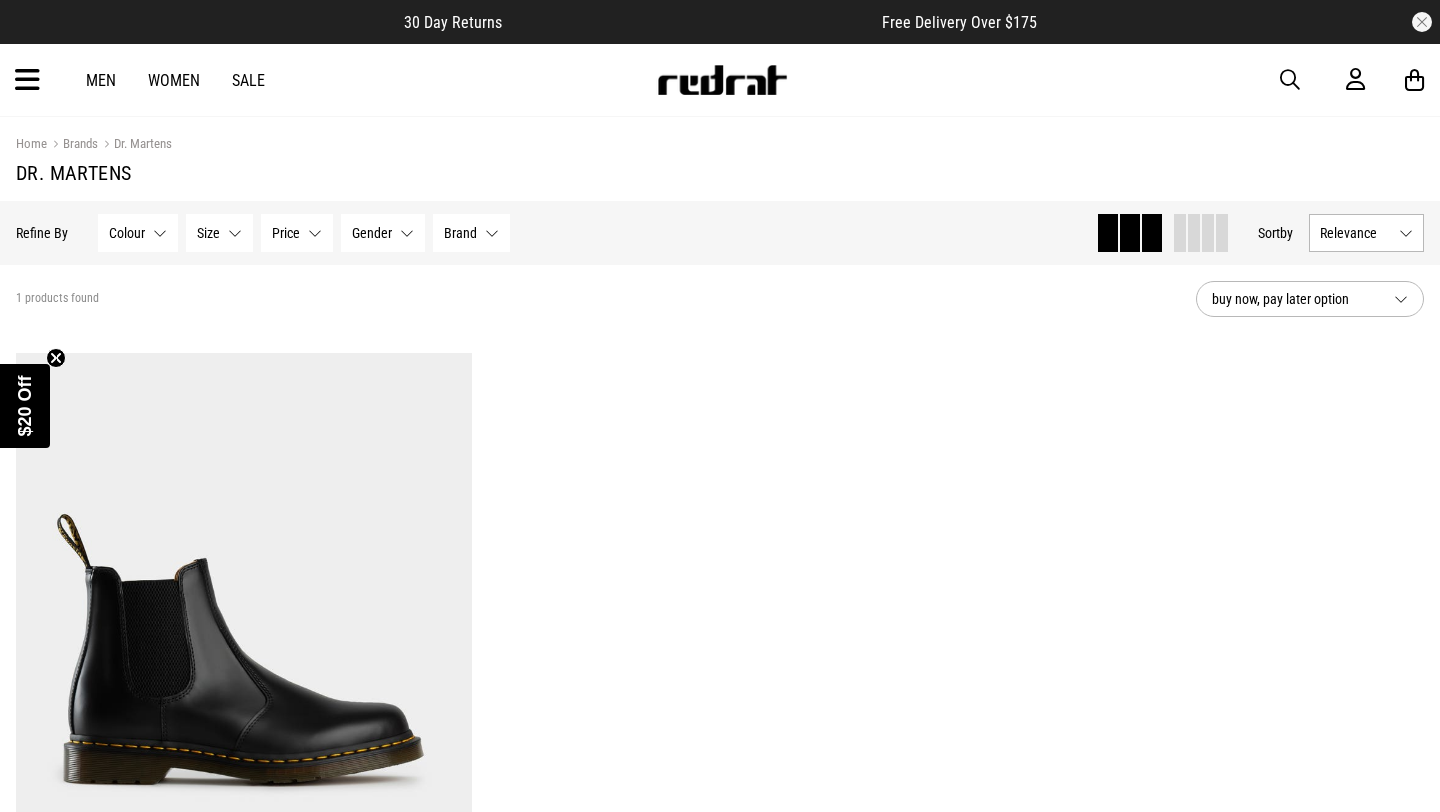 scroll, scrollTop: 0, scrollLeft: 0, axis: both 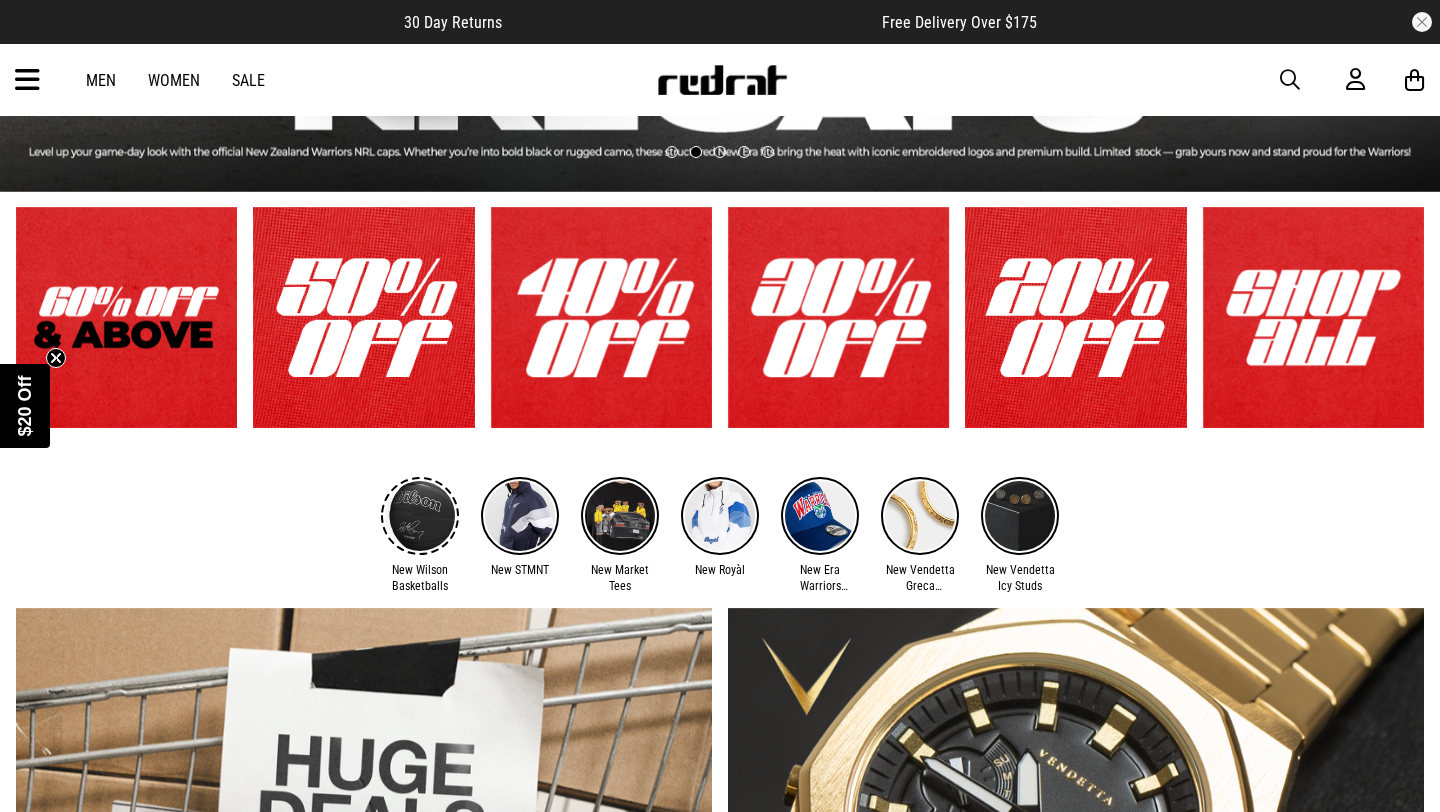 click at bounding box center [126, 317] 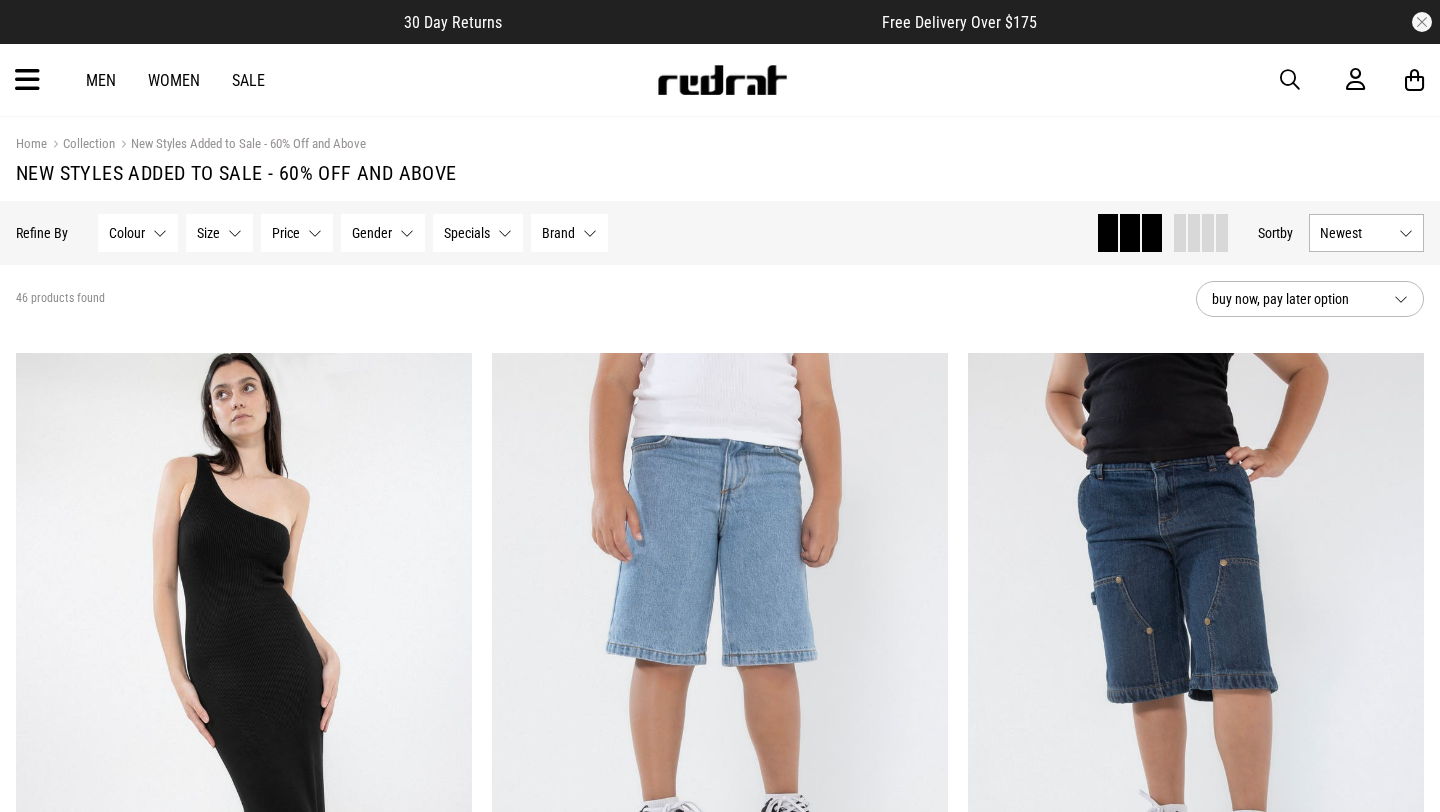 scroll, scrollTop: 0, scrollLeft: 0, axis: both 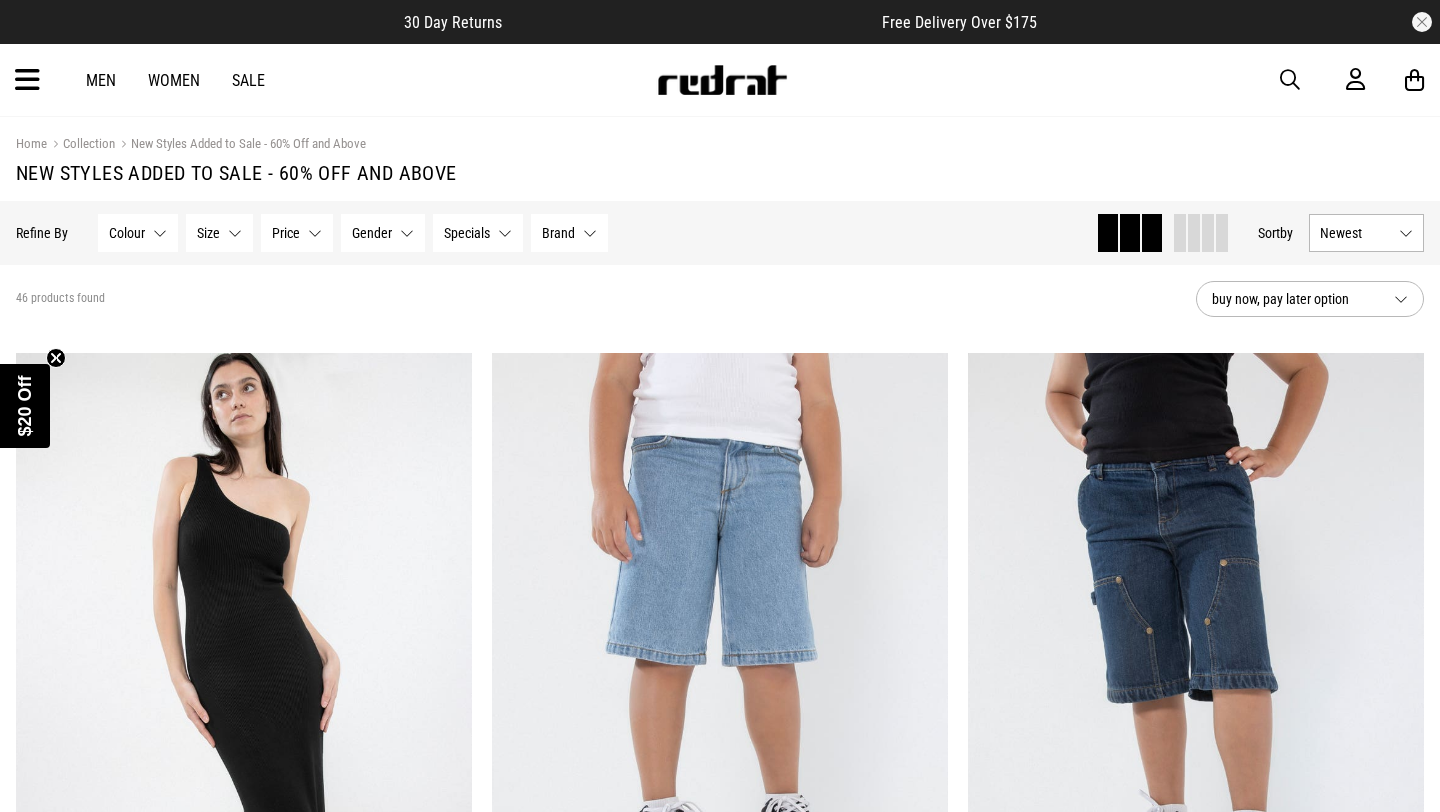 click on "Specials  None selected" at bounding box center (478, 233) 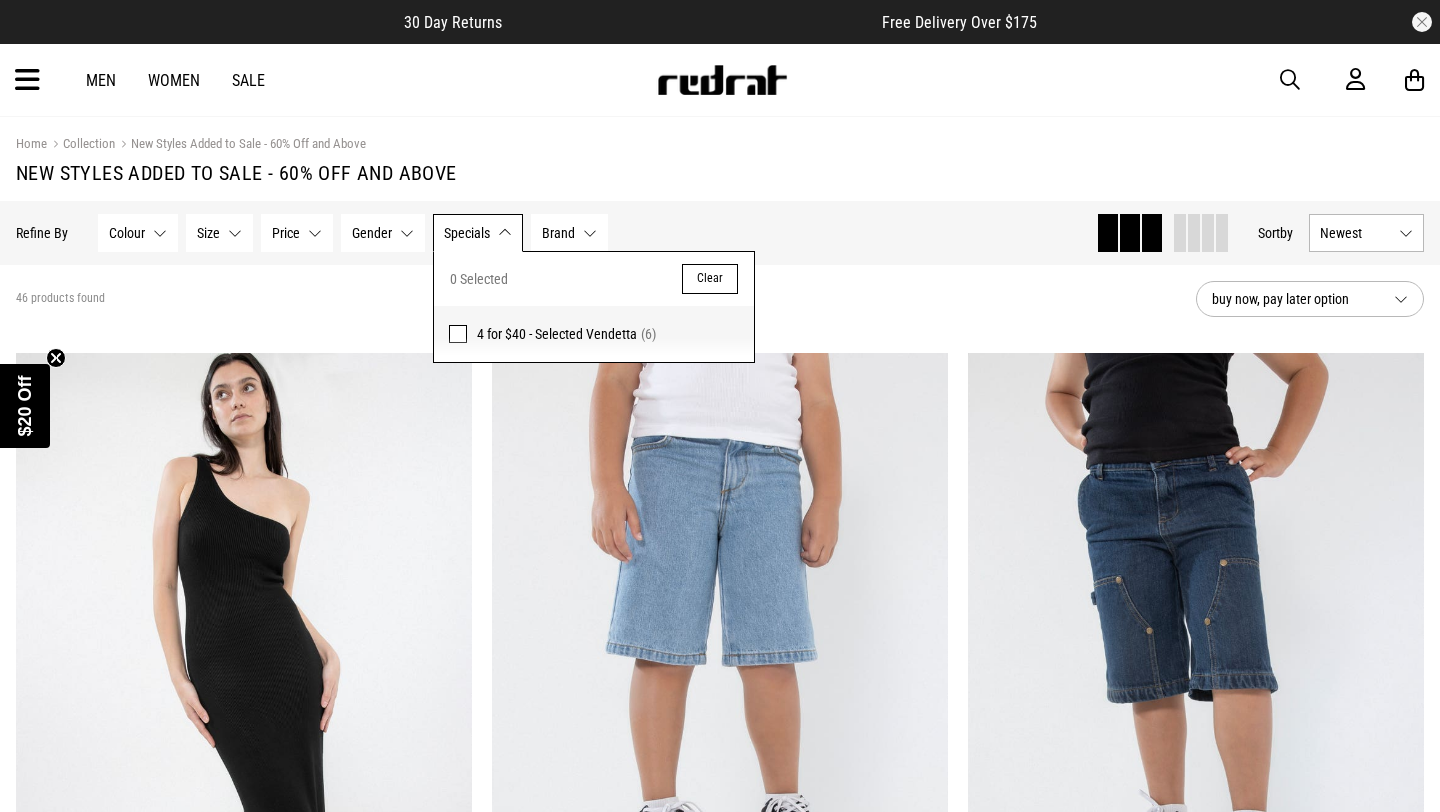 click on "Brand" at bounding box center (558, 233) 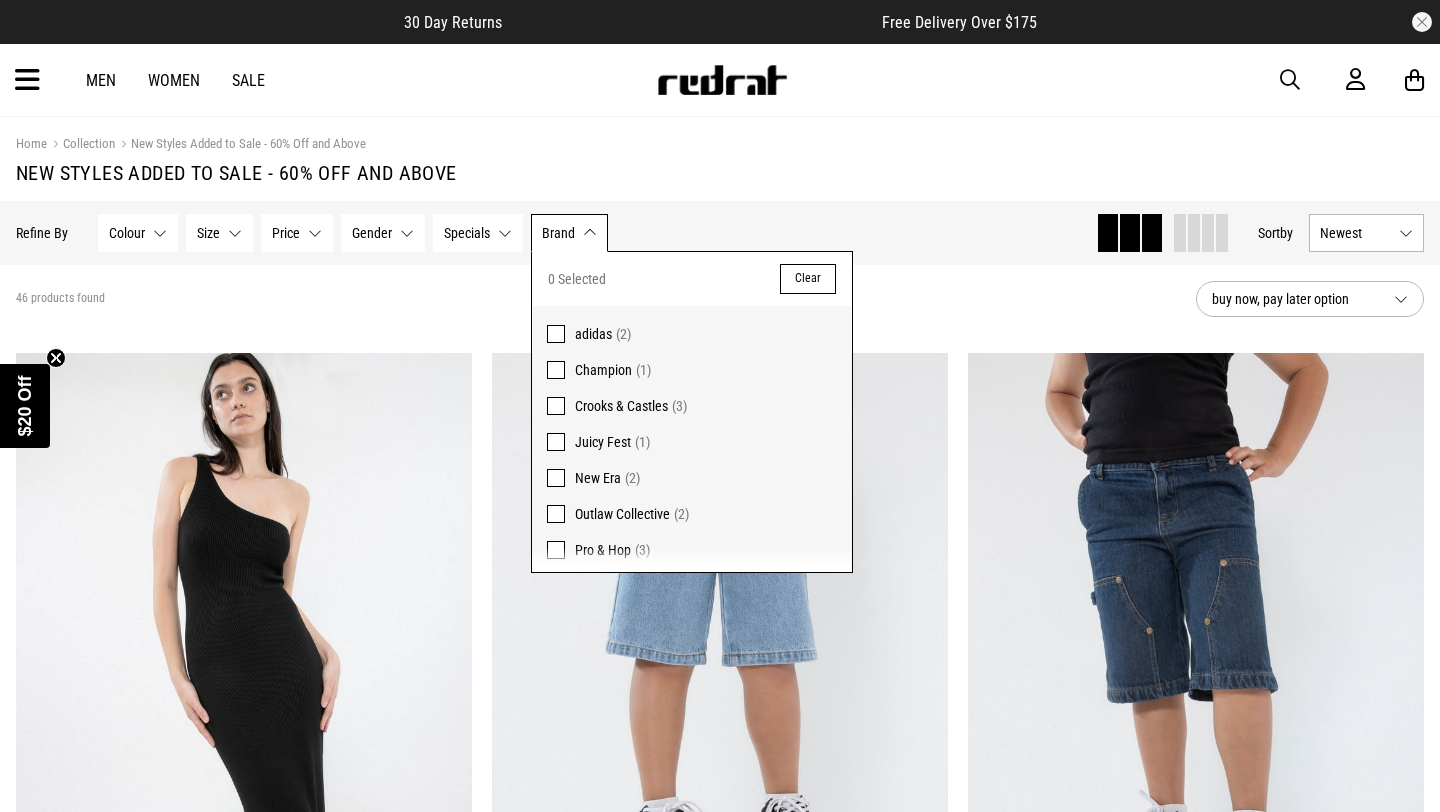 click at bounding box center (556, 334) 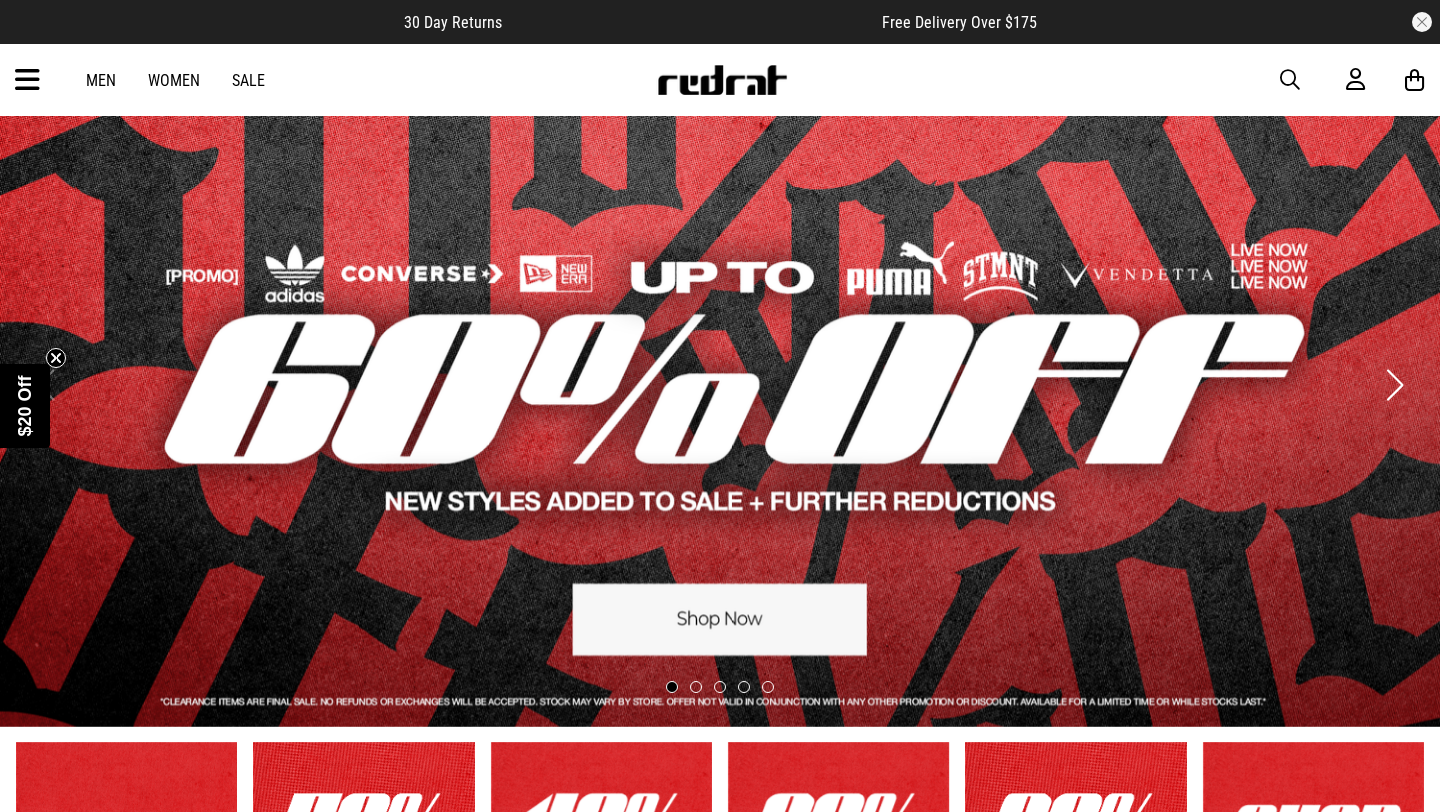 scroll, scrollTop: 1218, scrollLeft: 0, axis: vertical 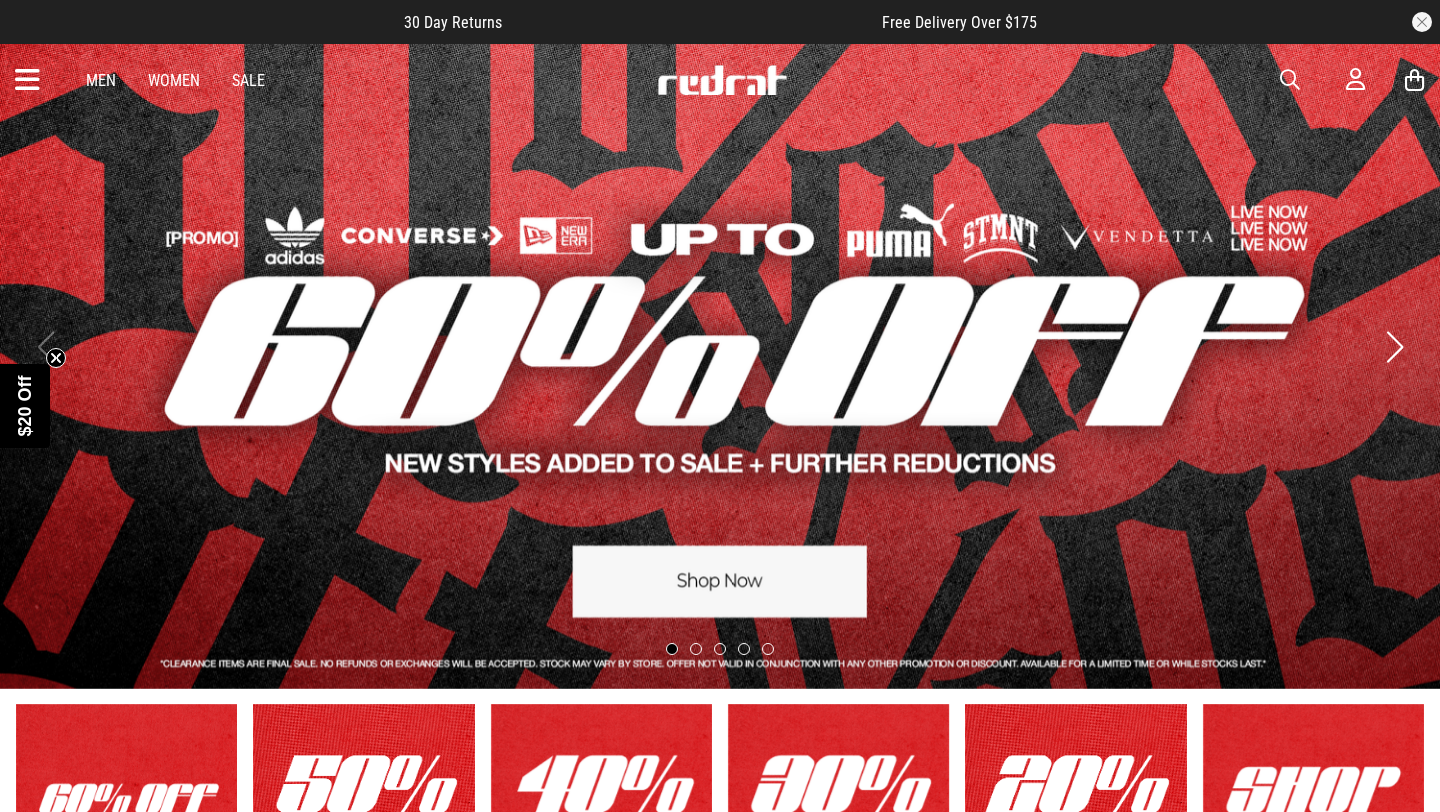 click on "Sale" at bounding box center [248, 80] 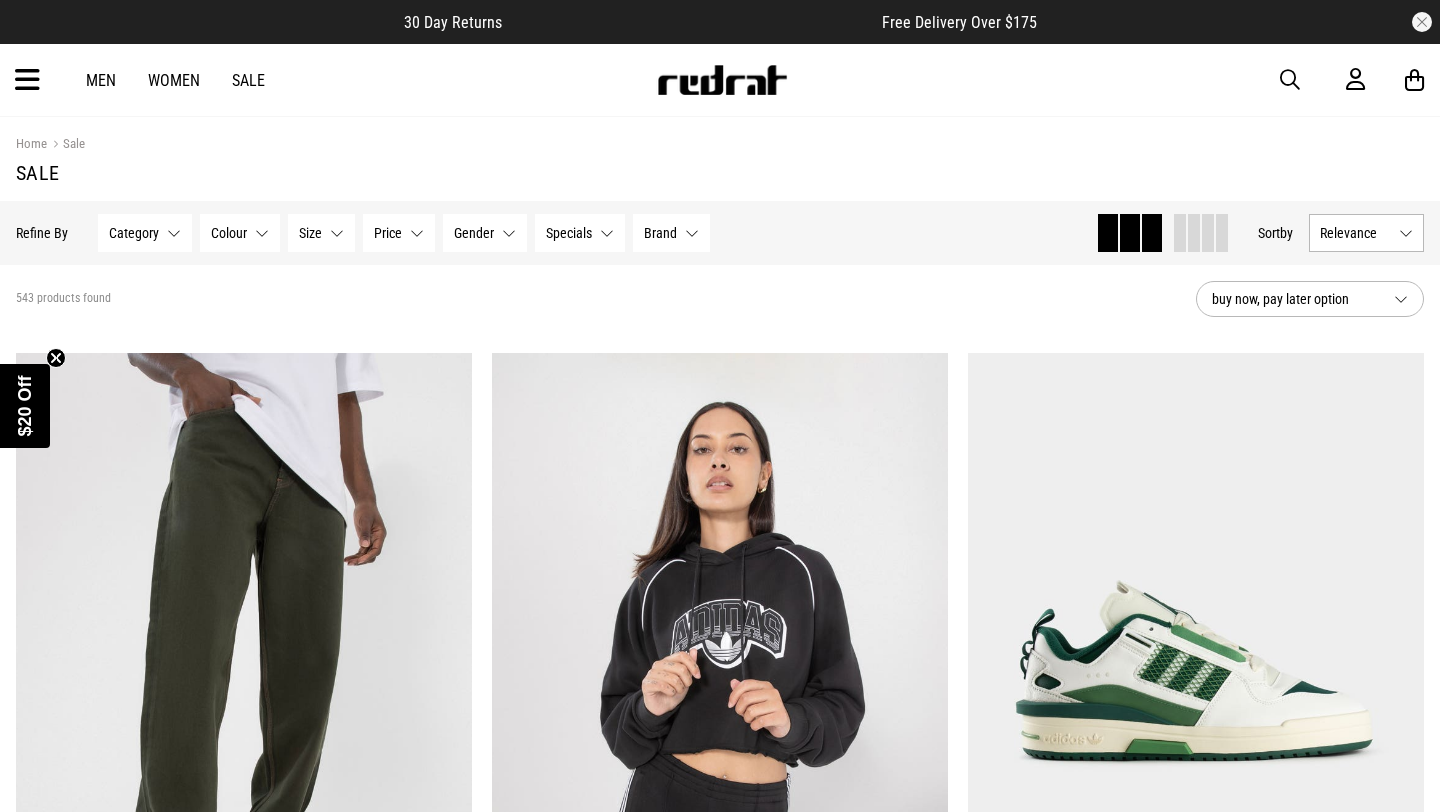 scroll, scrollTop: 0, scrollLeft: 0, axis: both 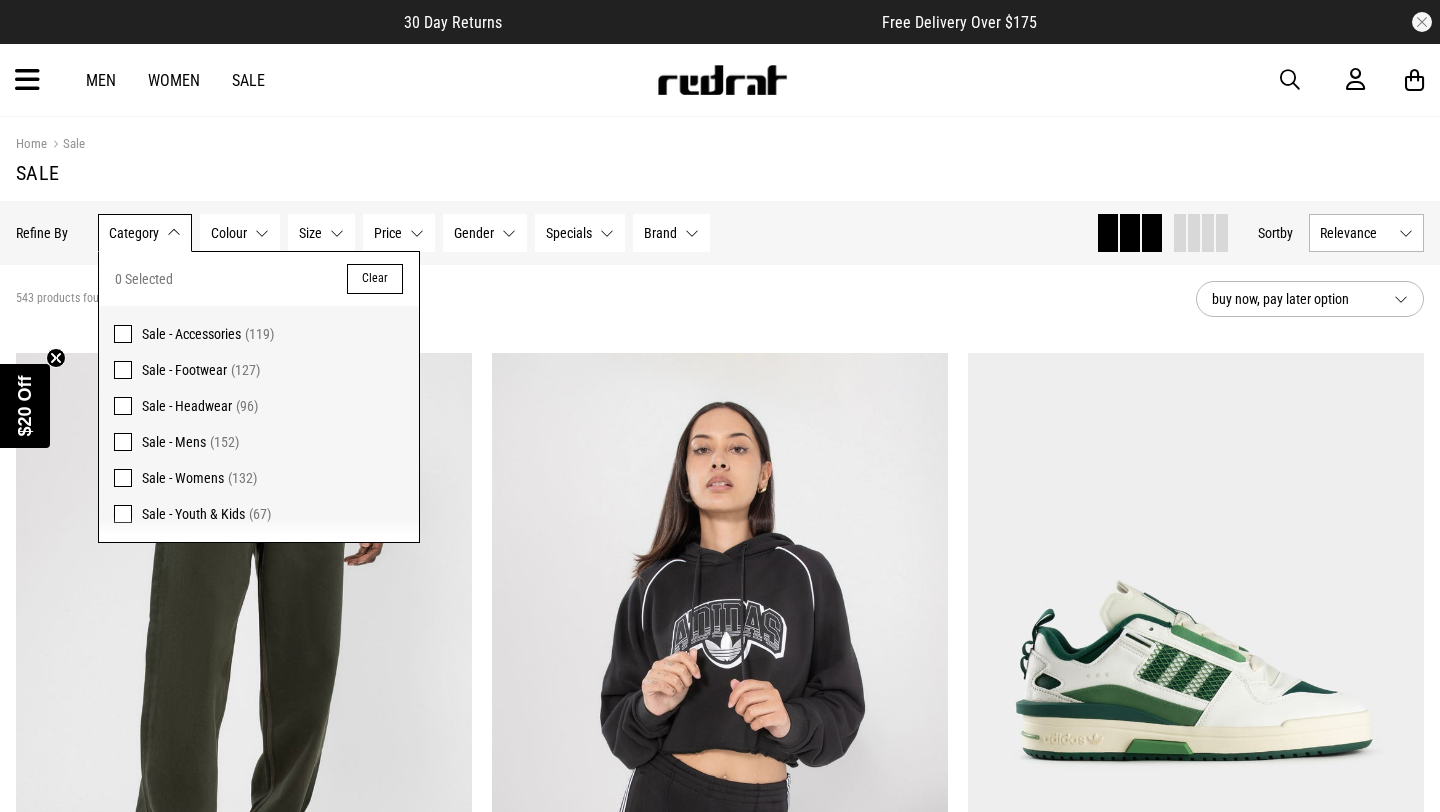 click at bounding box center [123, 370] 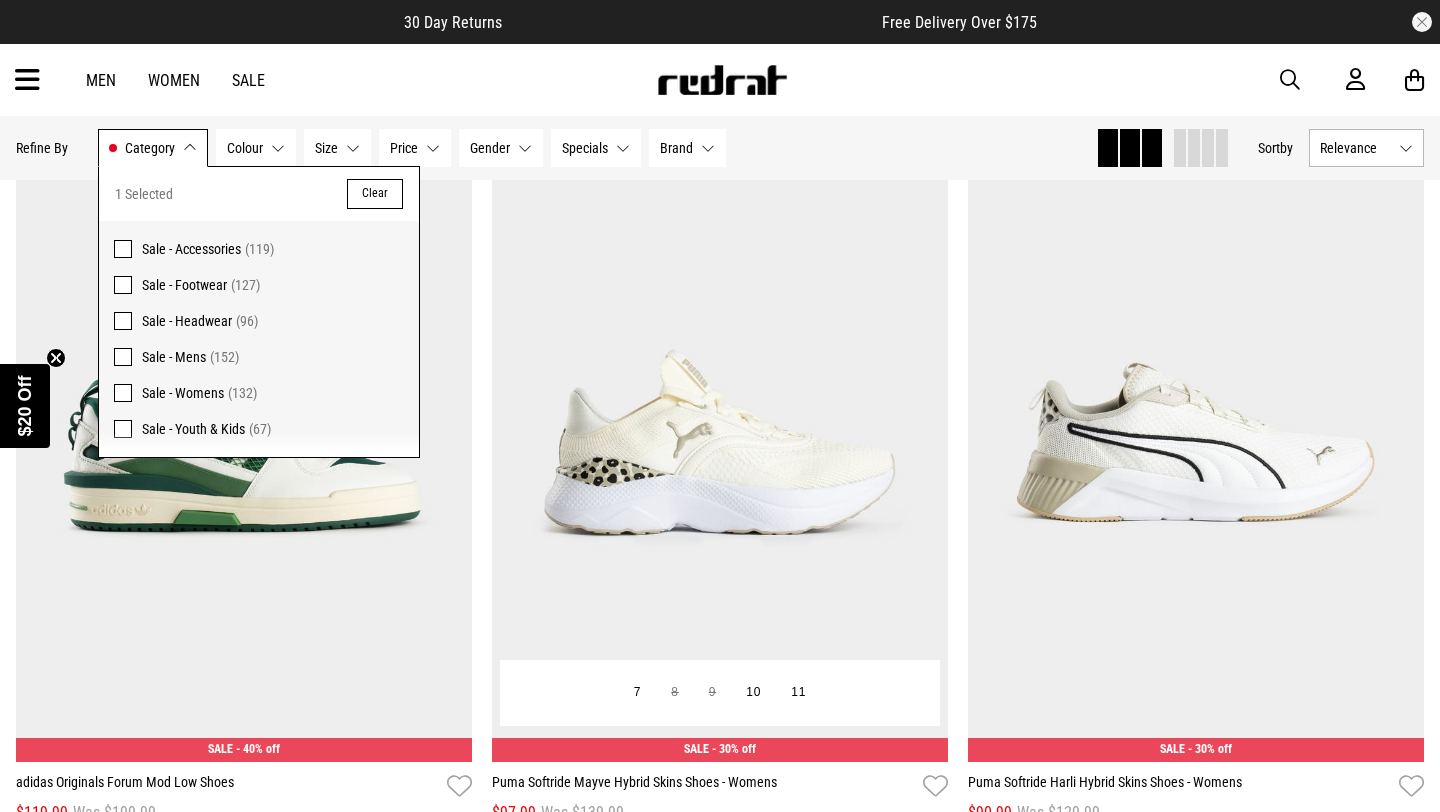 scroll, scrollTop: 294, scrollLeft: 0, axis: vertical 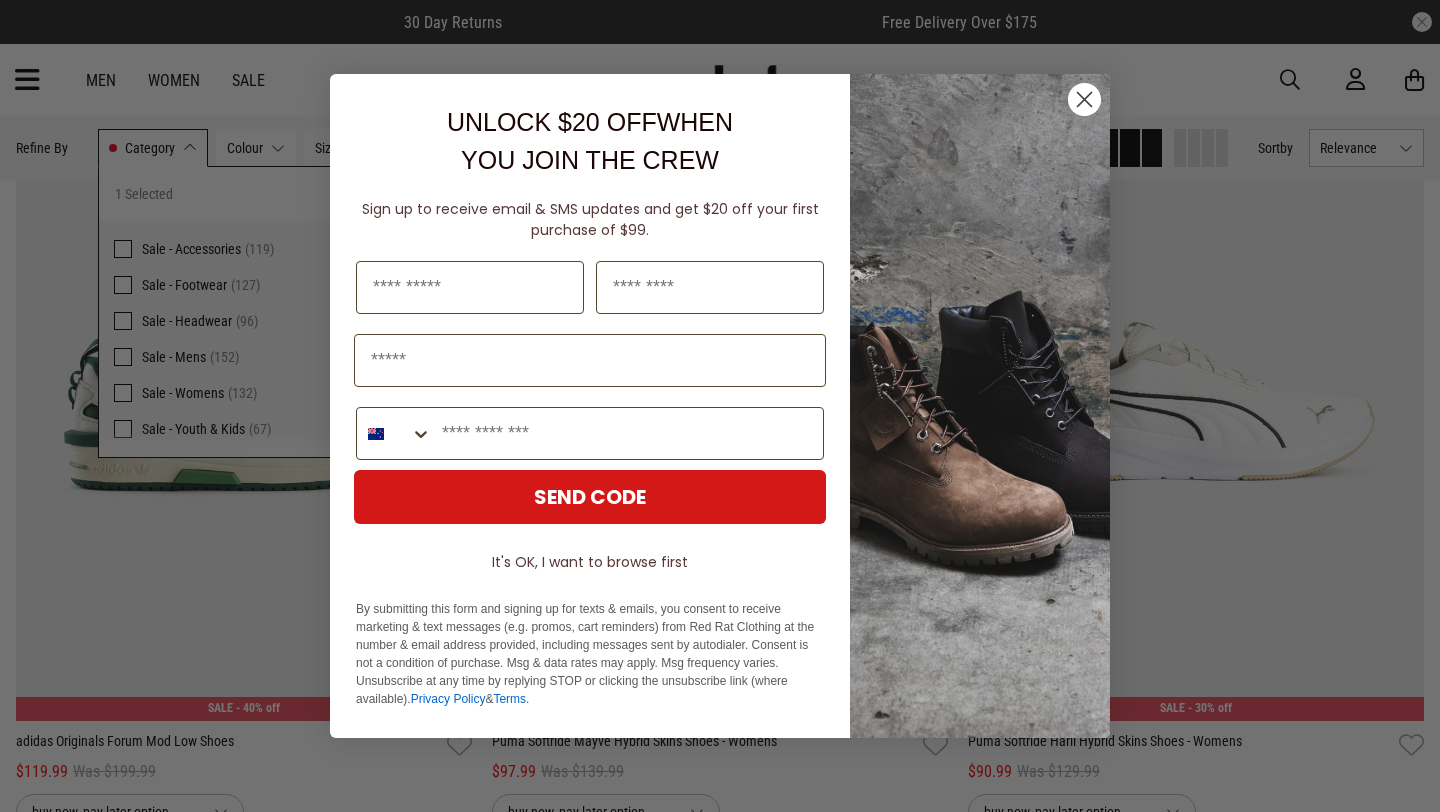 click 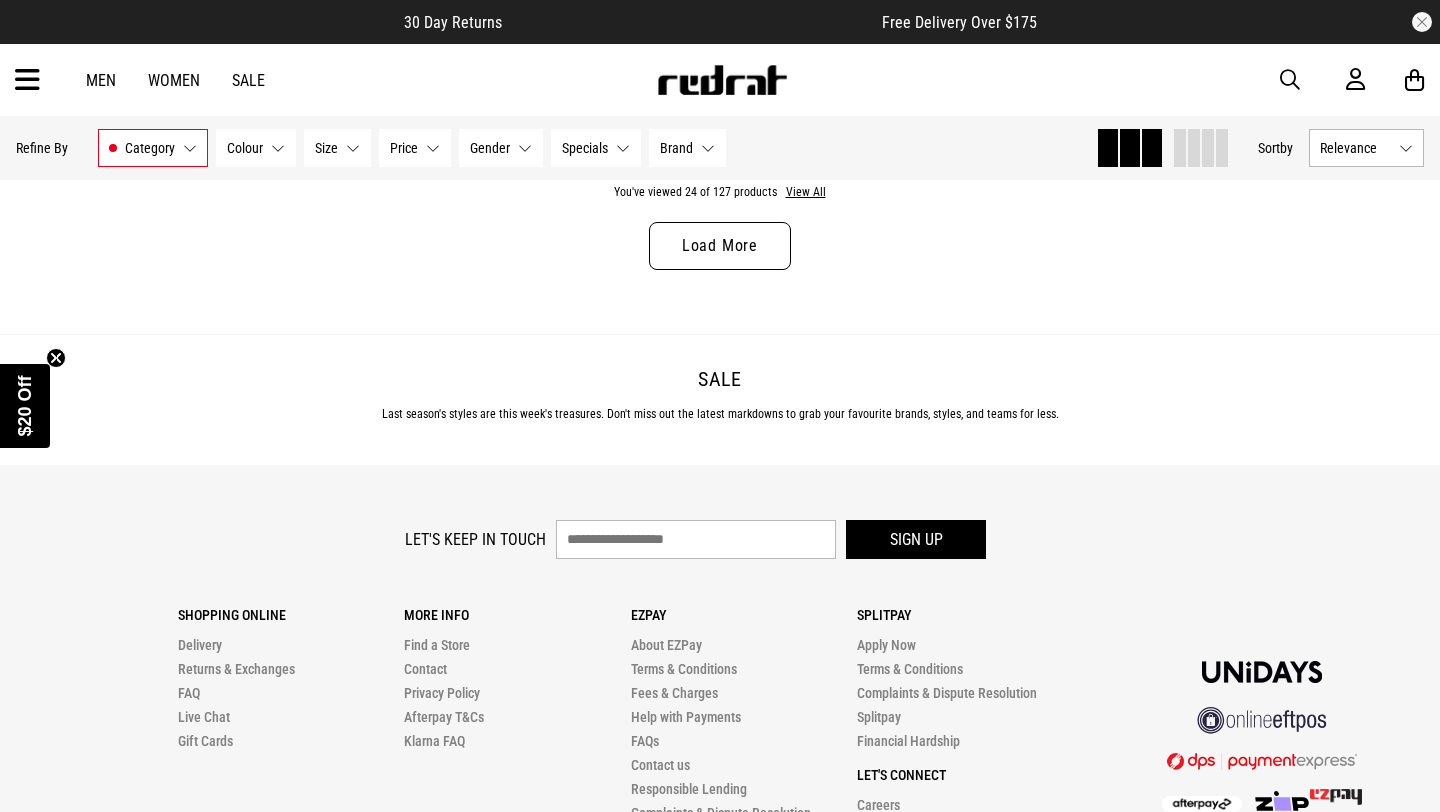 scroll, scrollTop: 6541, scrollLeft: 0, axis: vertical 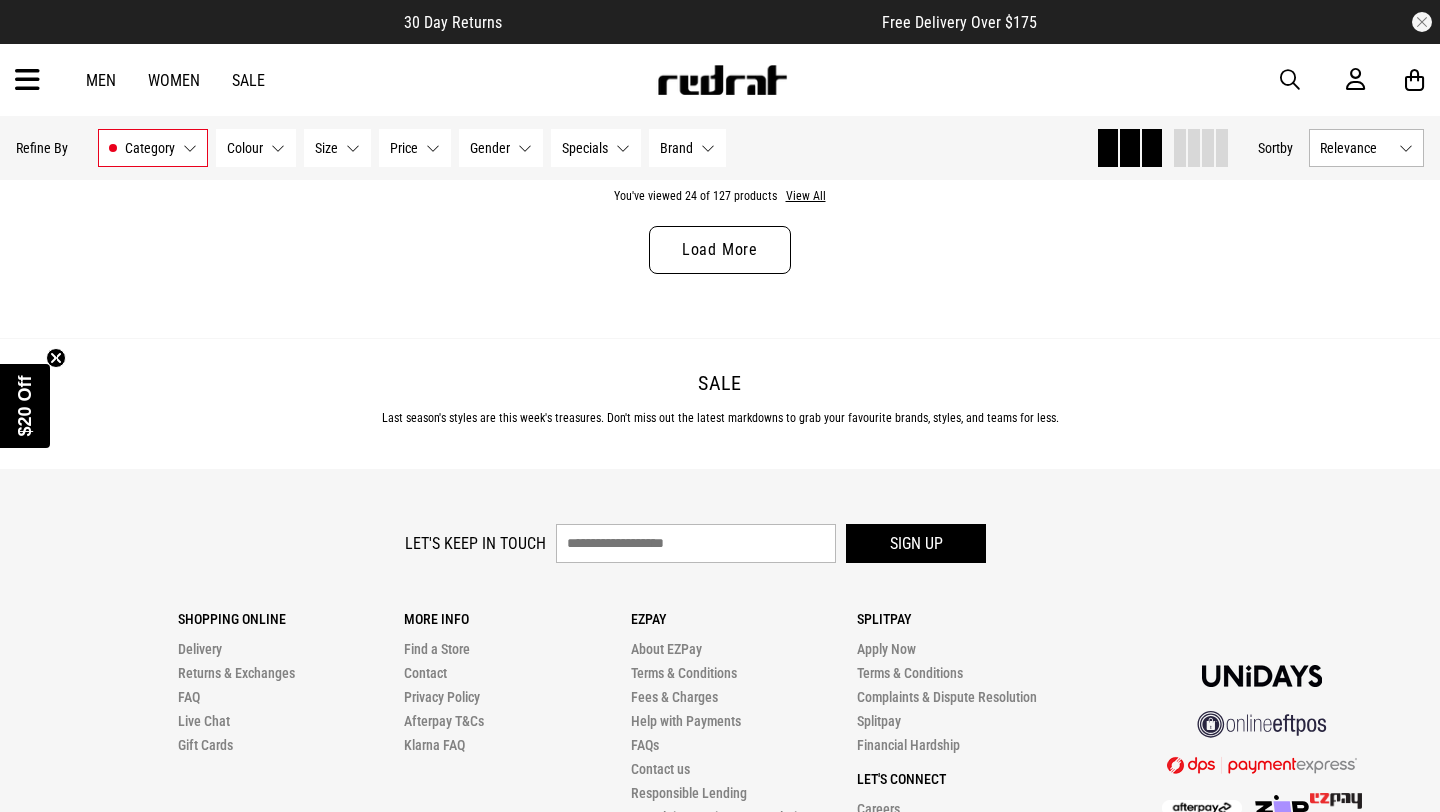 click on "Load More" at bounding box center (720, 250) 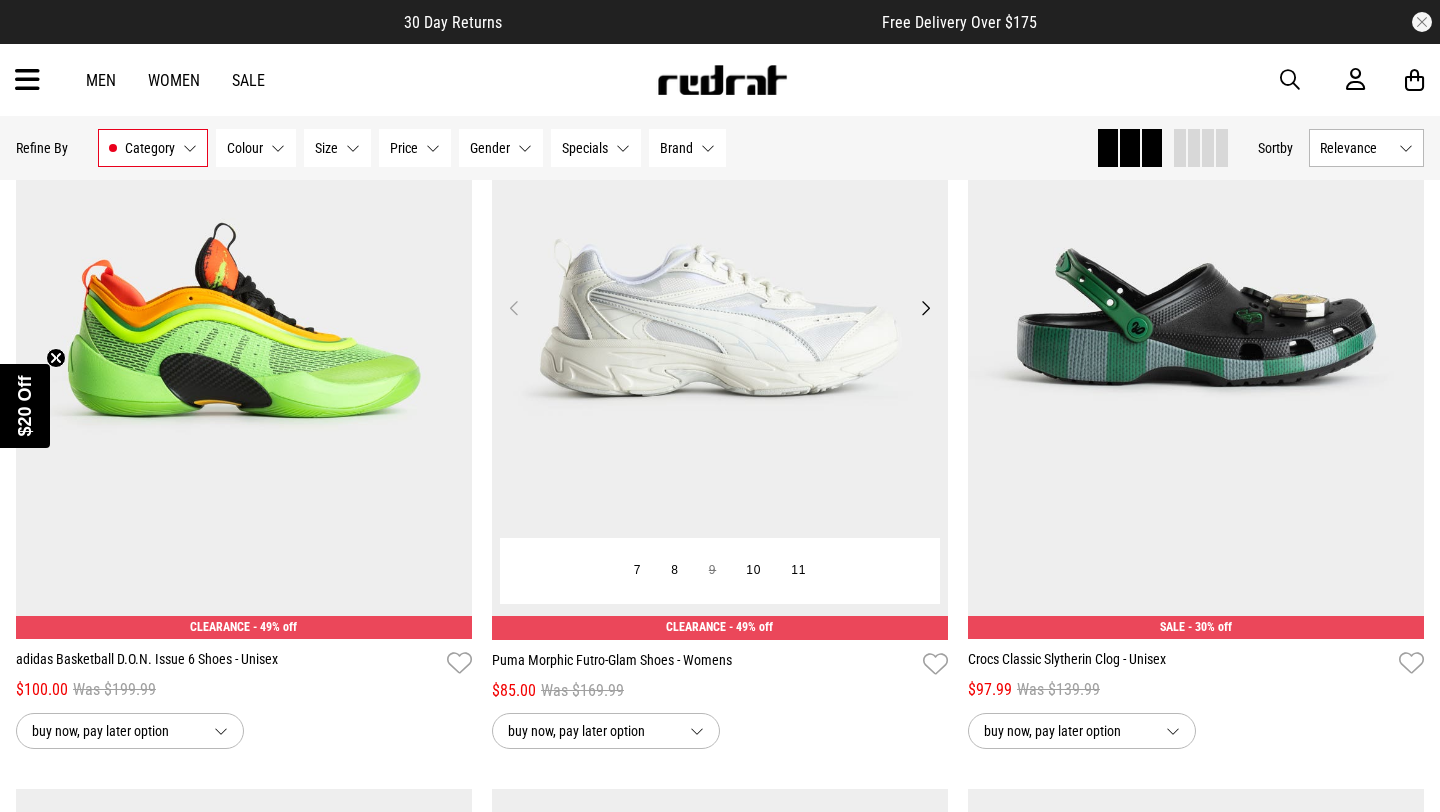 scroll, scrollTop: 6681, scrollLeft: 0, axis: vertical 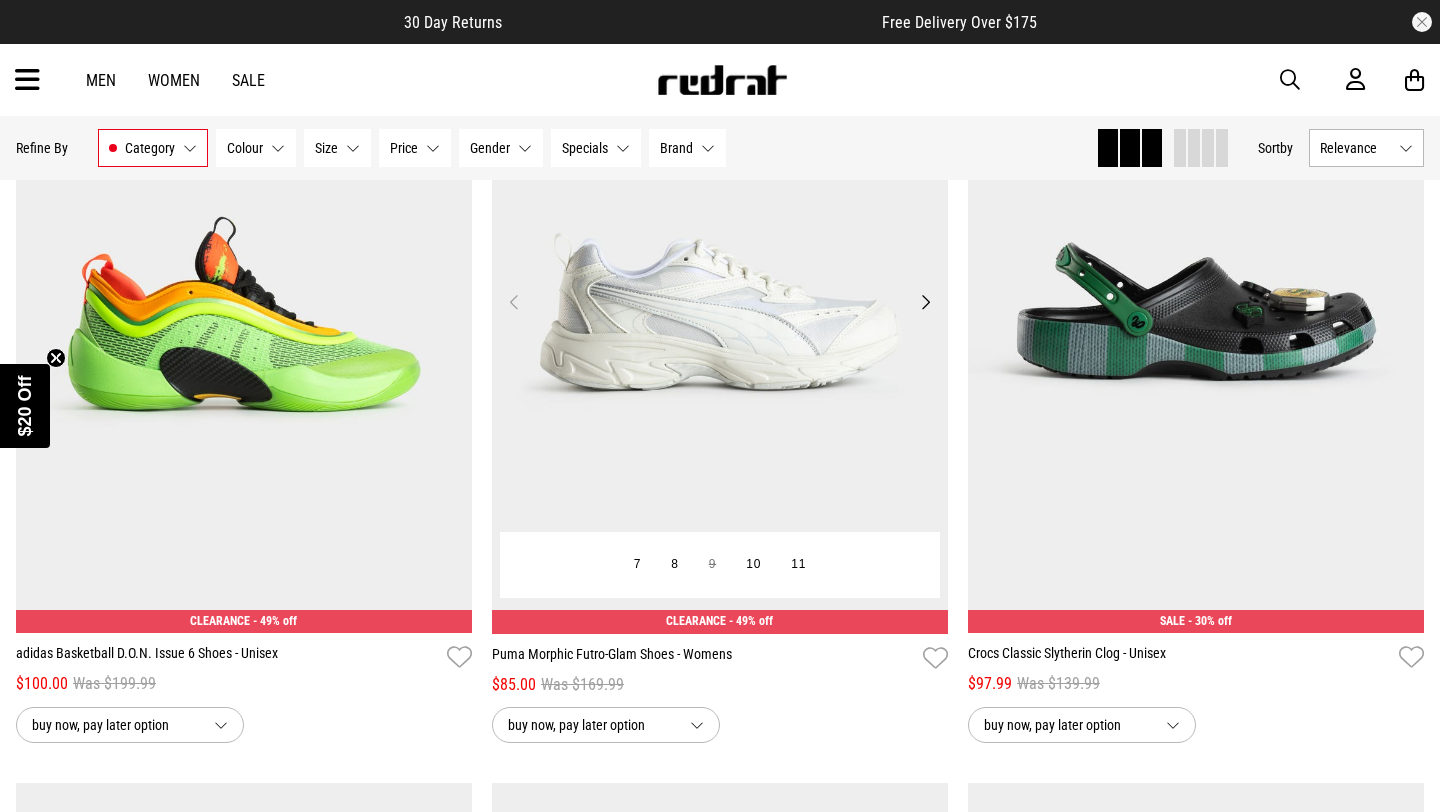 click on "Next" at bounding box center (925, 302) 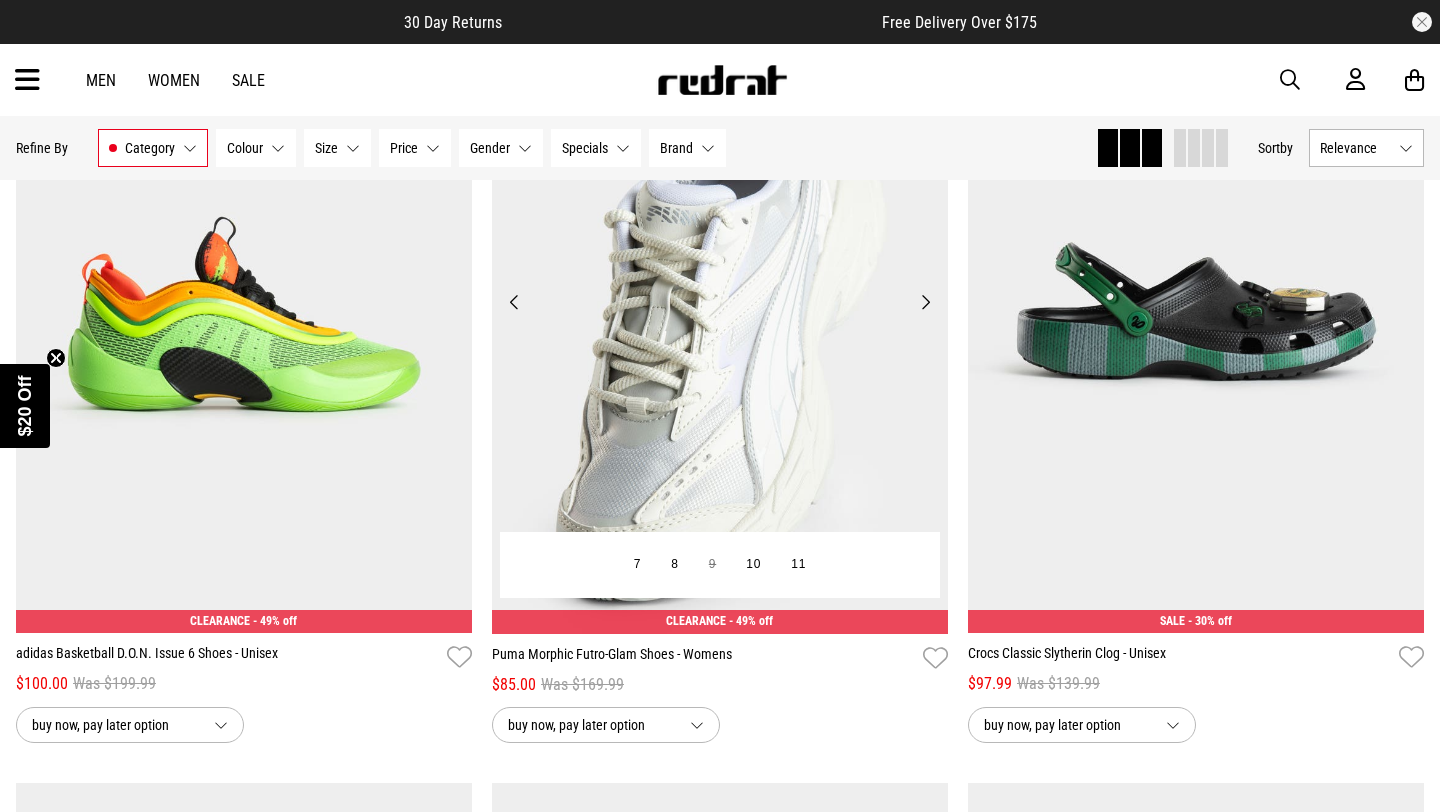 click on "Next" at bounding box center (925, 302) 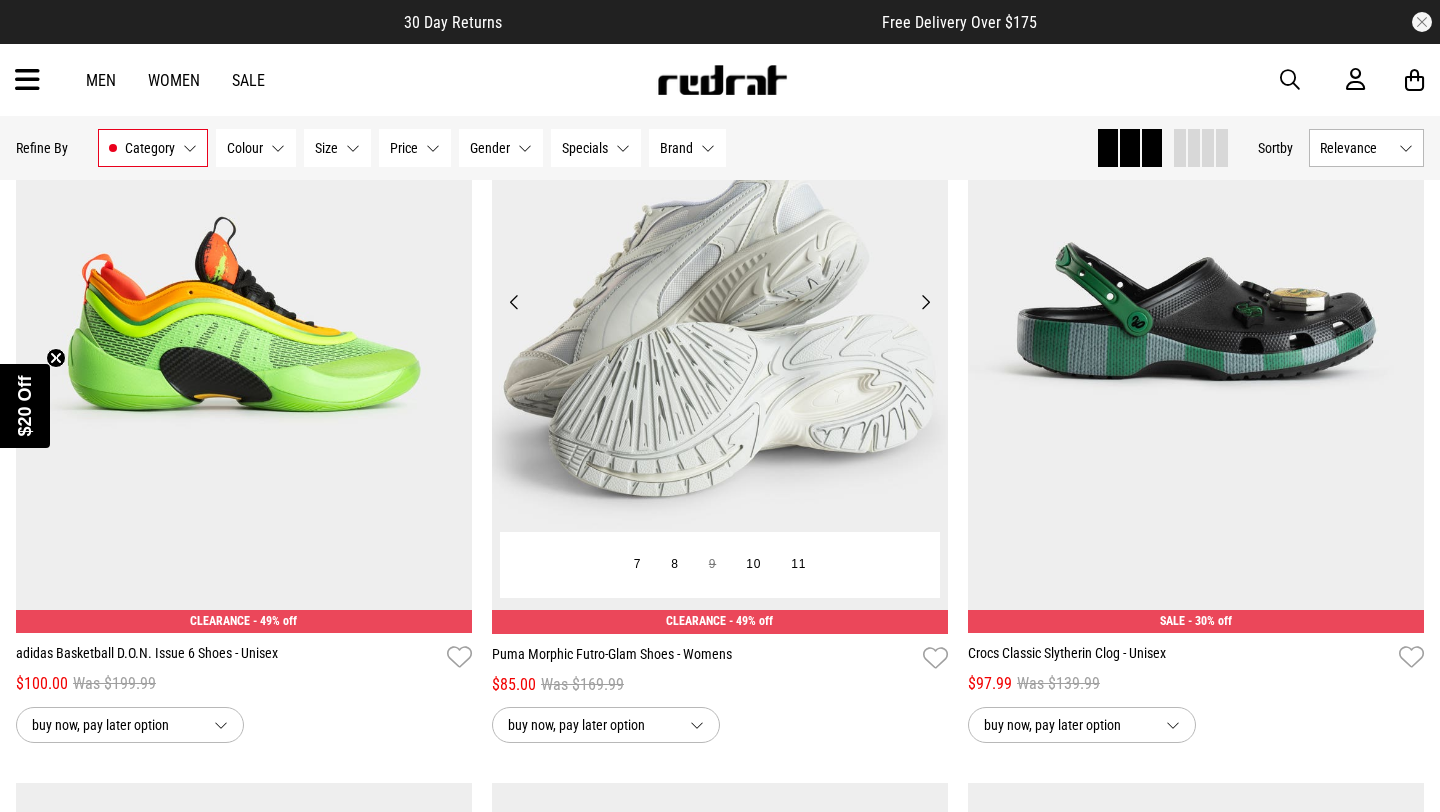 click on "Next" at bounding box center [925, 302] 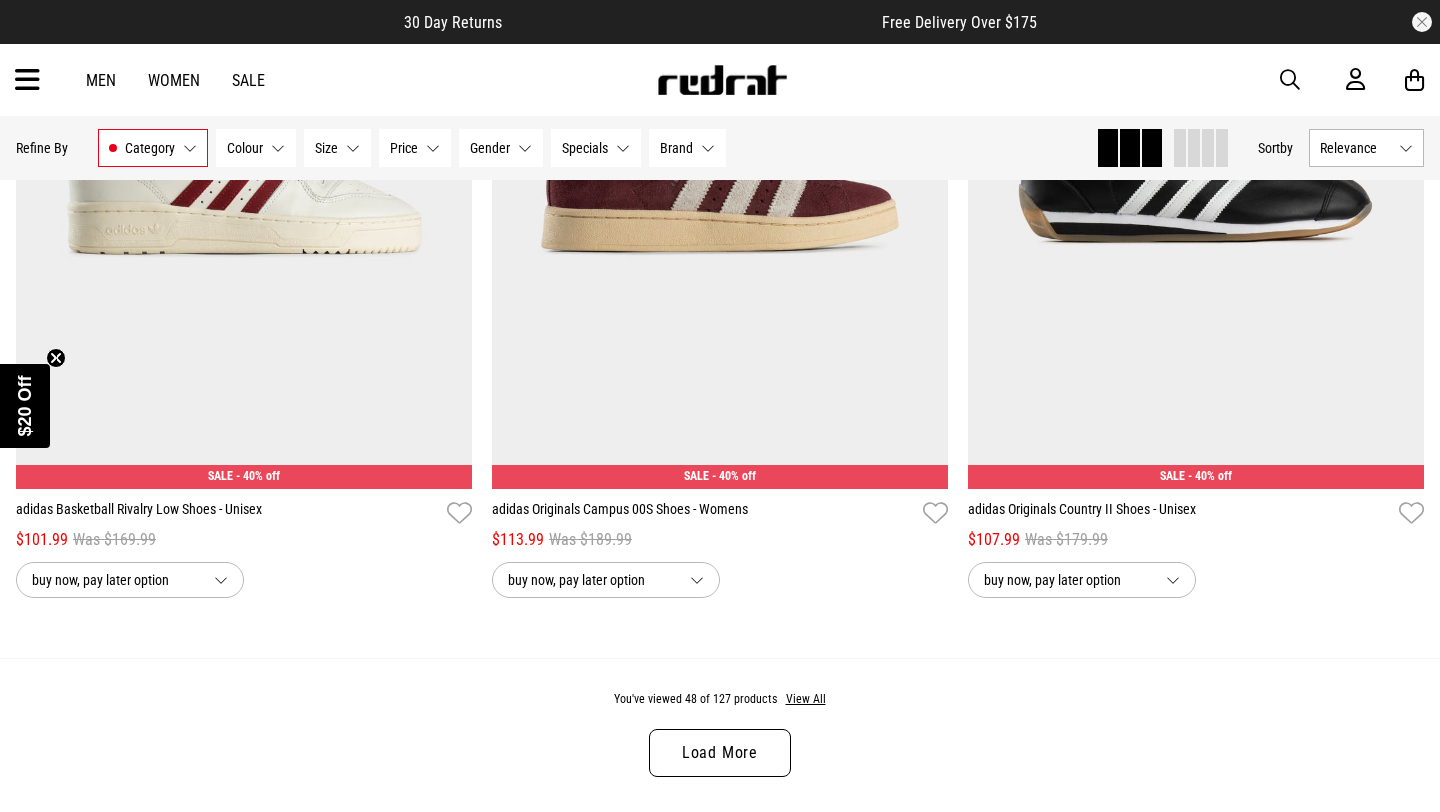 scroll, scrollTop: 12341, scrollLeft: 0, axis: vertical 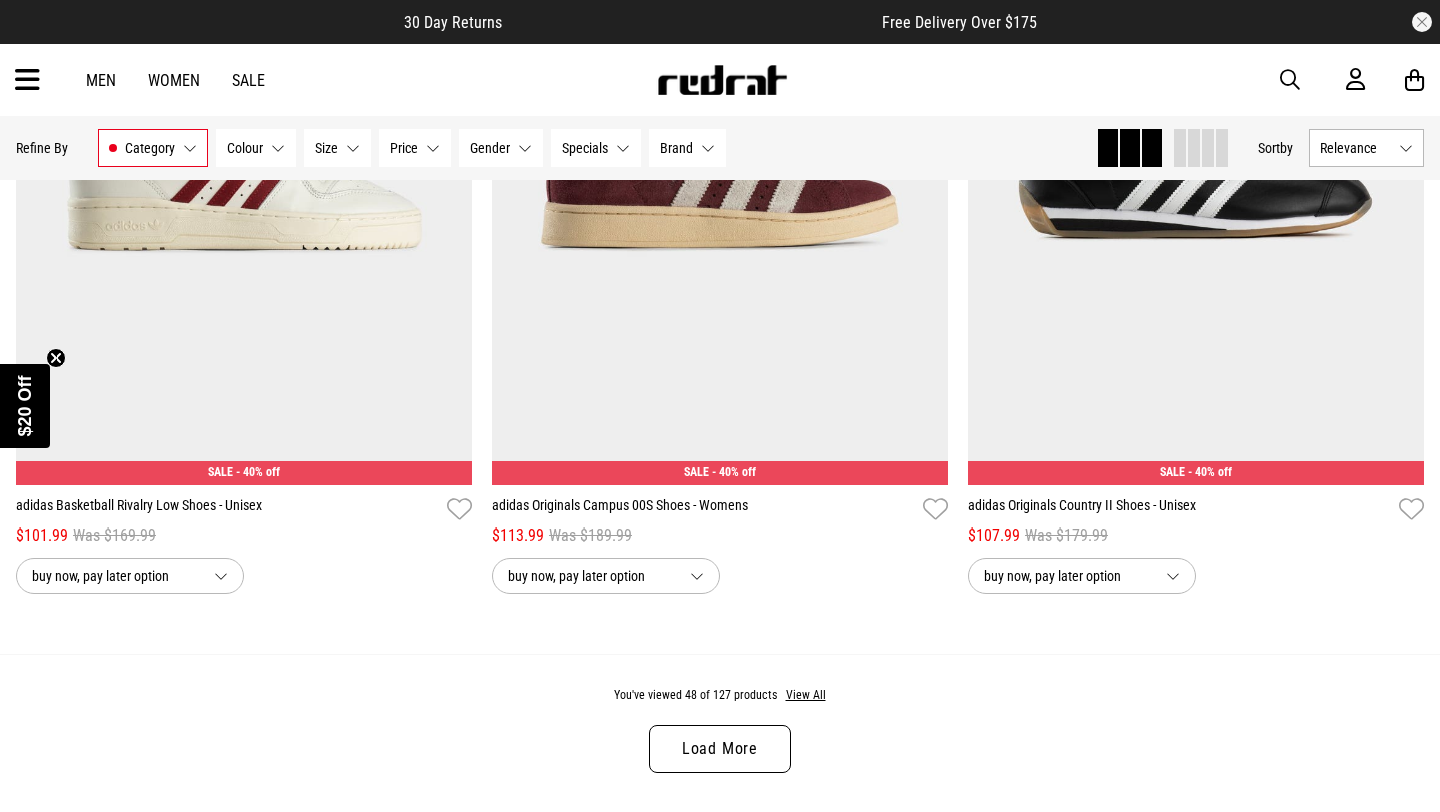 click on "Load More" at bounding box center (720, 749) 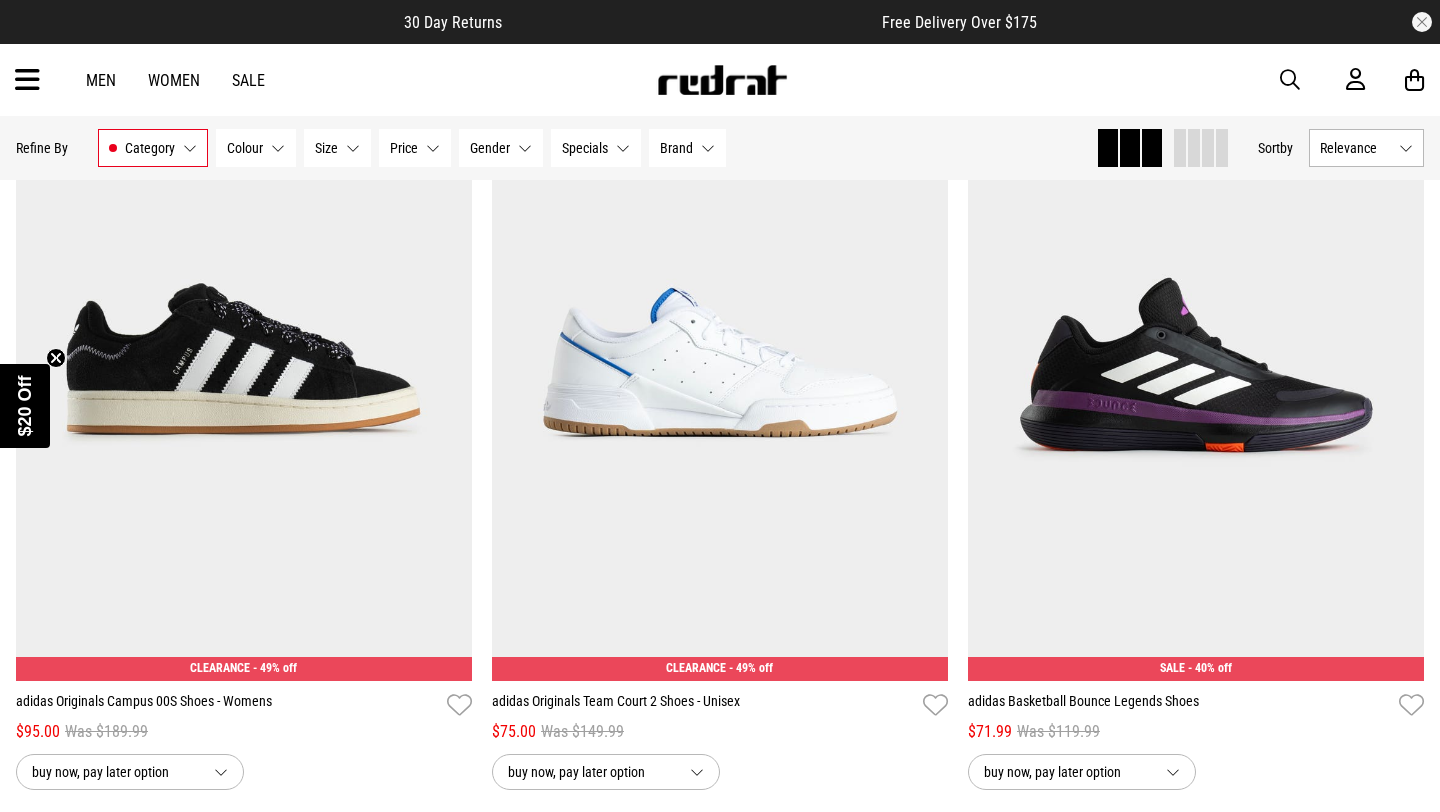 scroll, scrollTop: 15271, scrollLeft: 0, axis: vertical 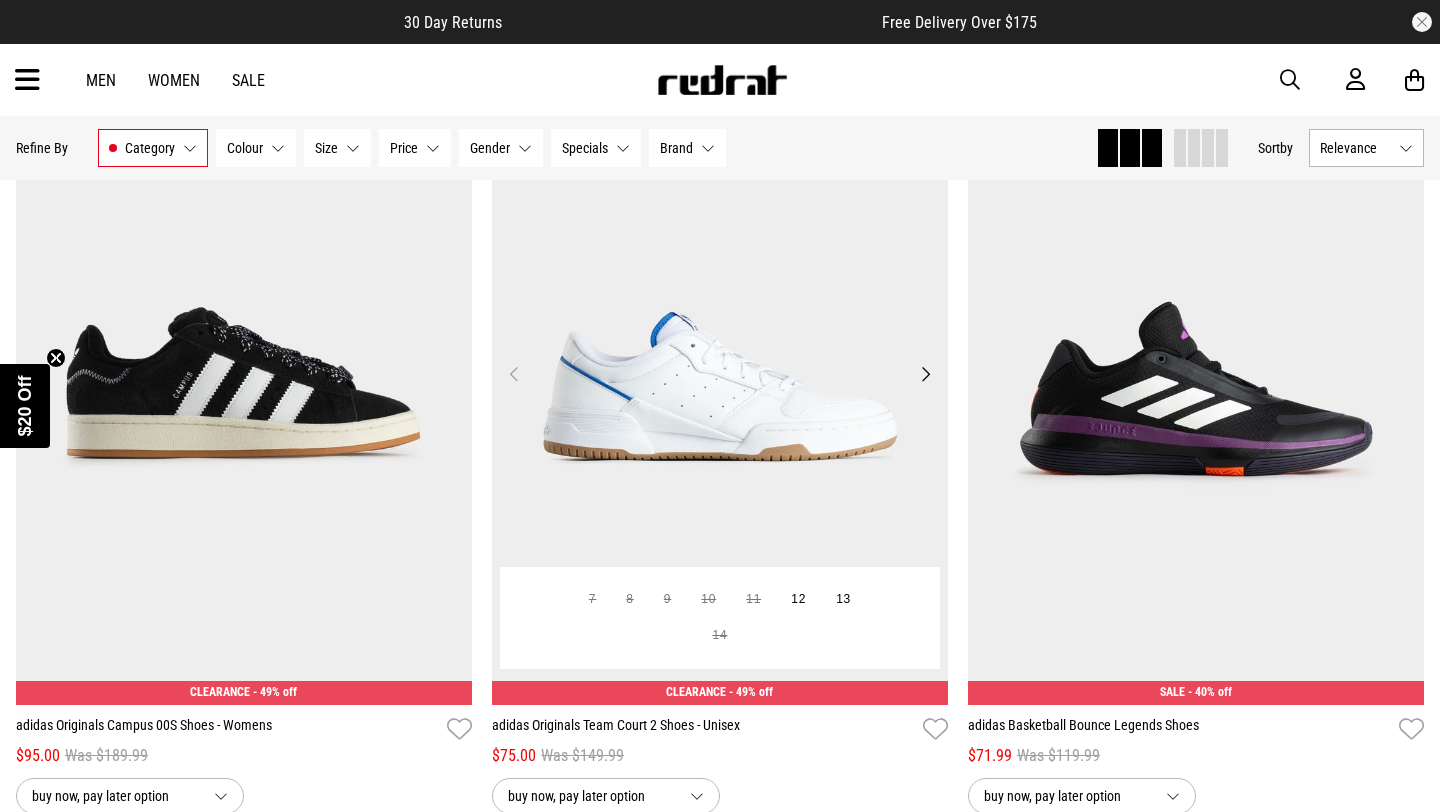 click on "Next" at bounding box center (925, 374) 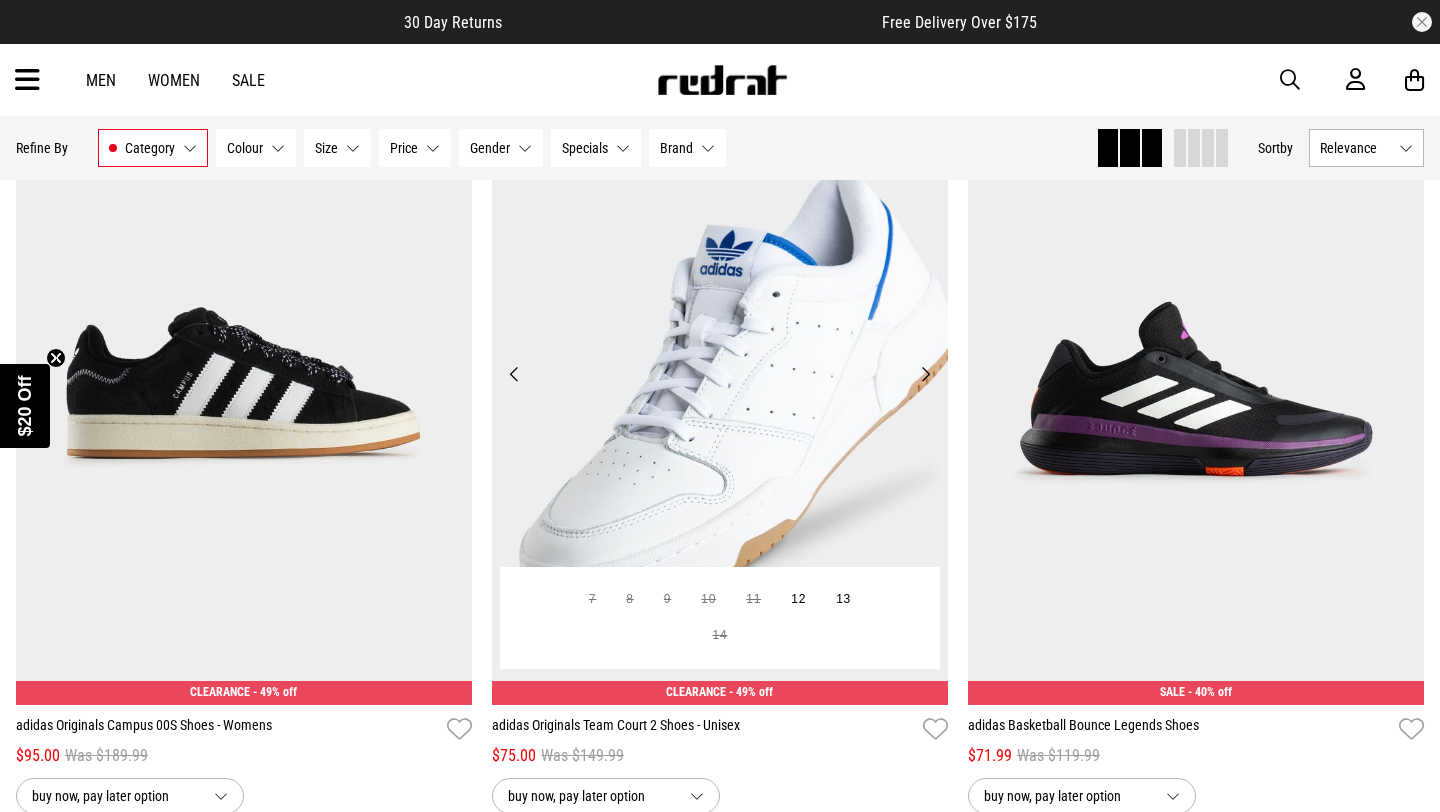 click on "Next" at bounding box center [925, 374] 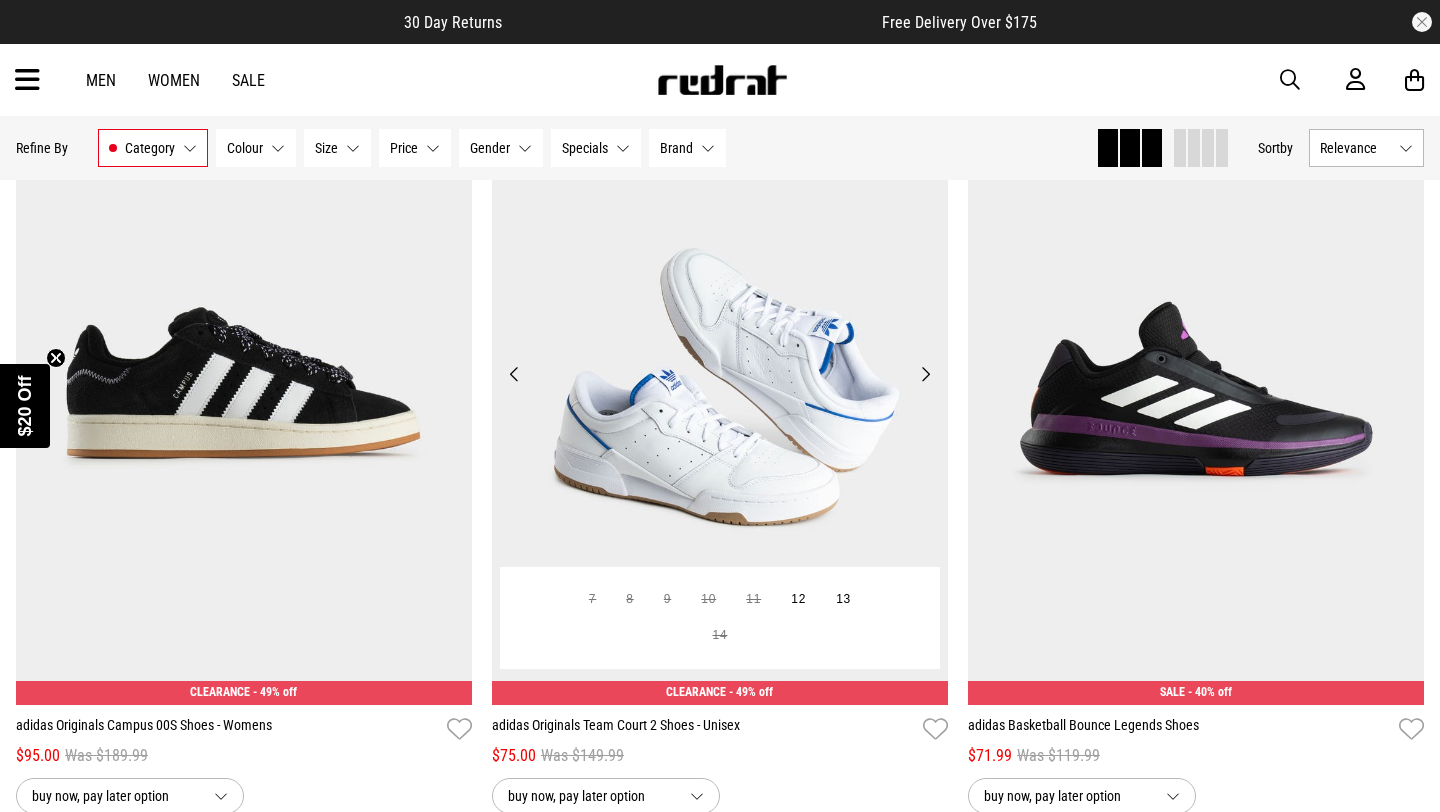 click on "Next" at bounding box center (925, 374) 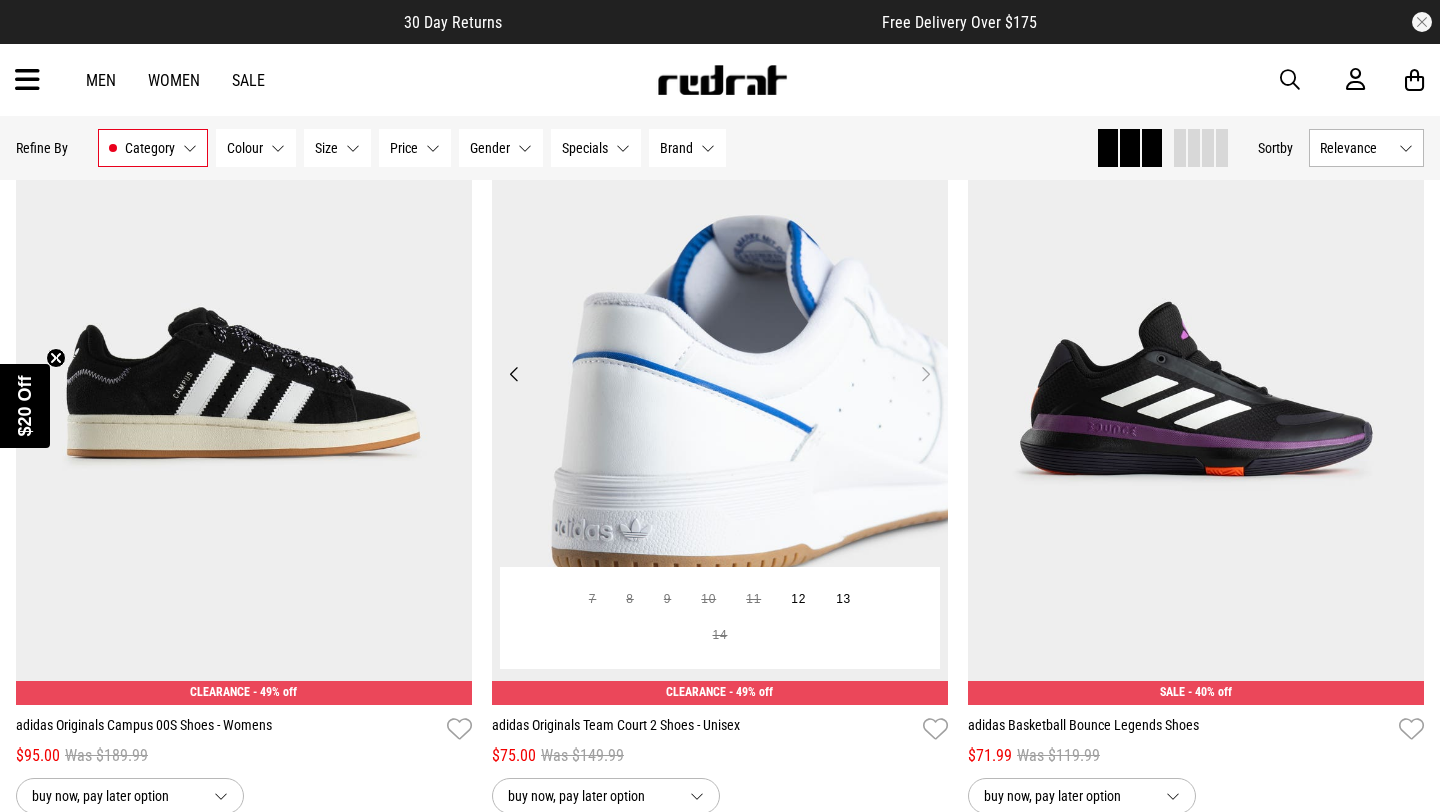 click on "Next" at bounding box center (925, 374) 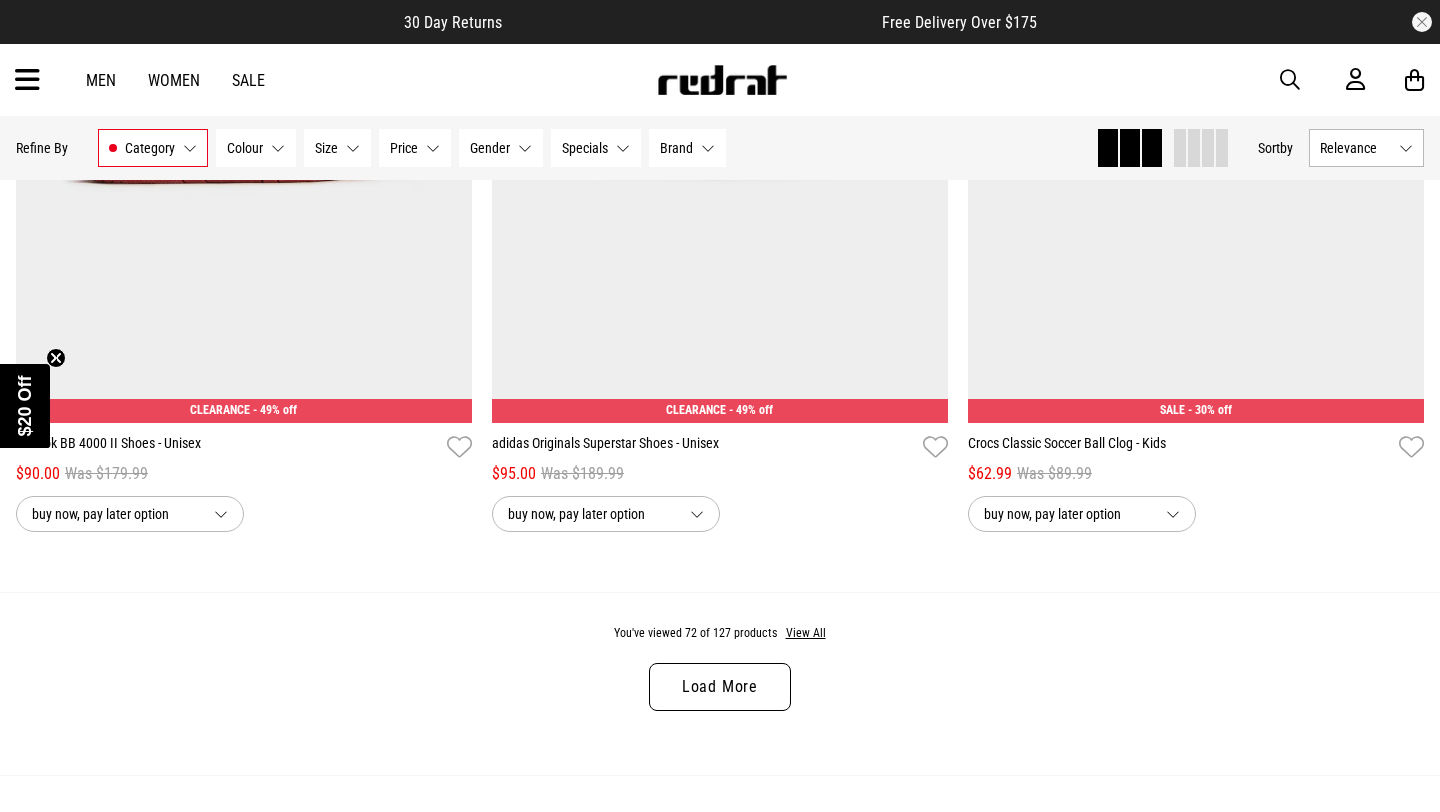scroll, scrollTop: 18703, scrollLeft: 0, axis: vertical 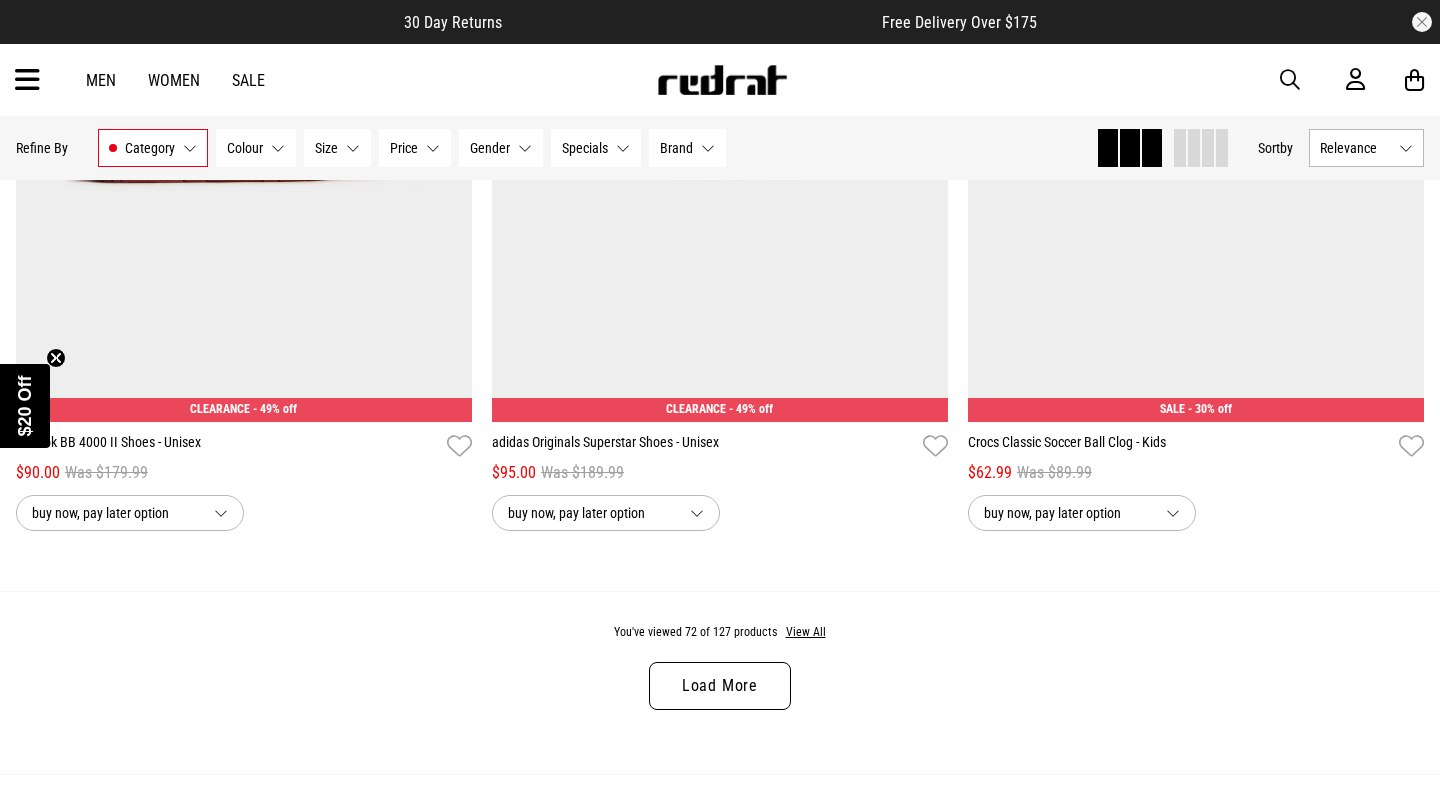 click on "Load More" at bounding box center [720, 686] 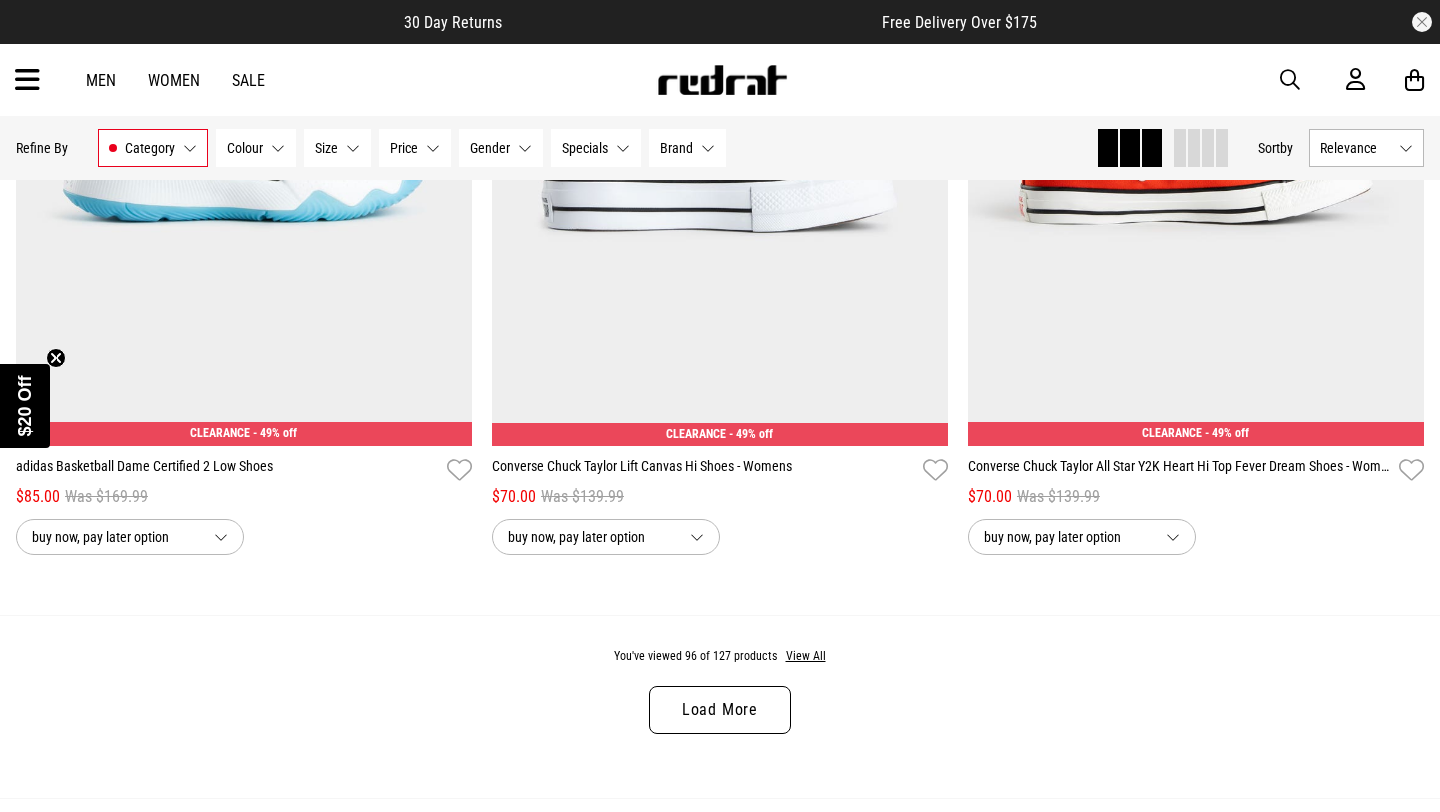 scroll, scrollTop: 24979, scrollLeft: 0, axis: vertical 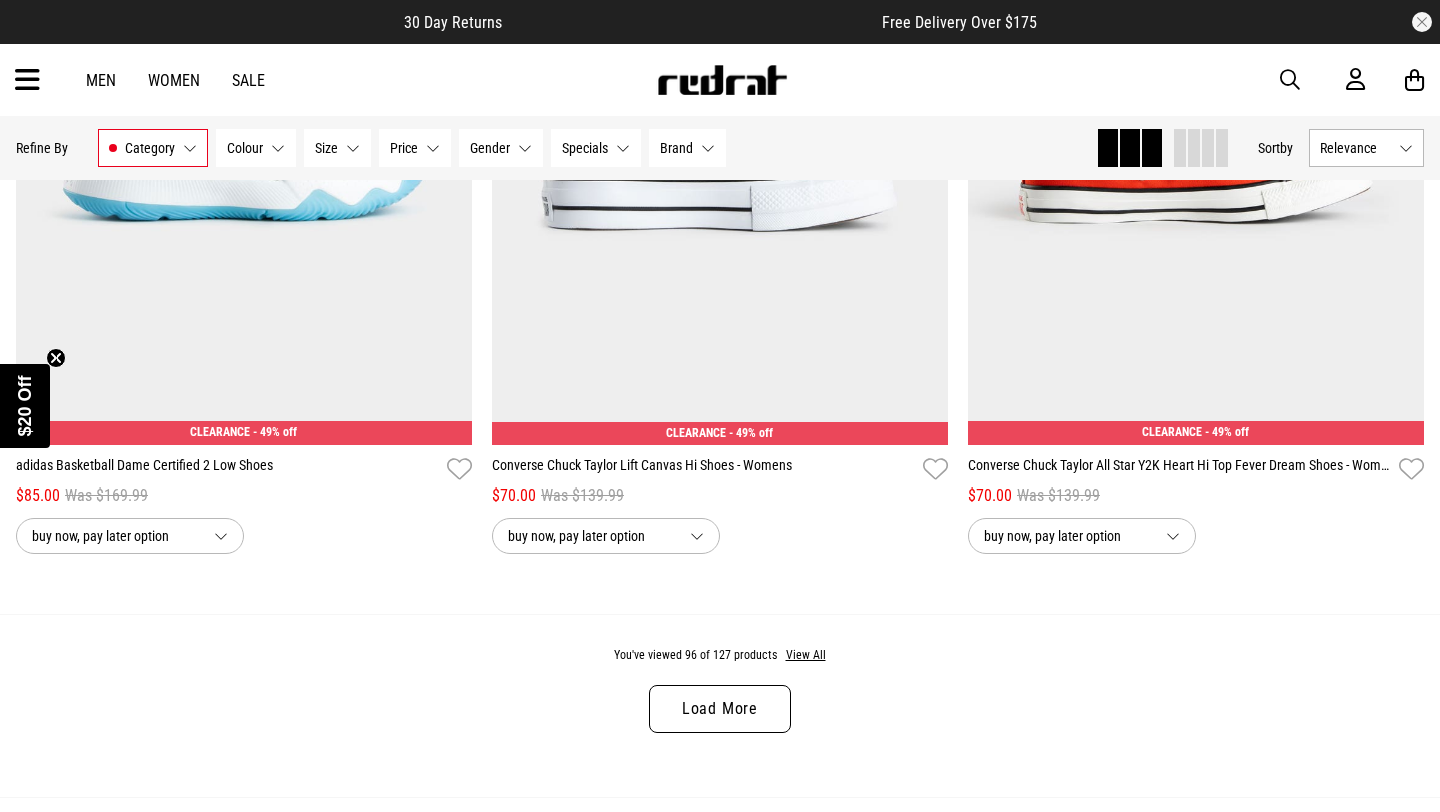 click on "Load More" at bounding box center [720, 709] 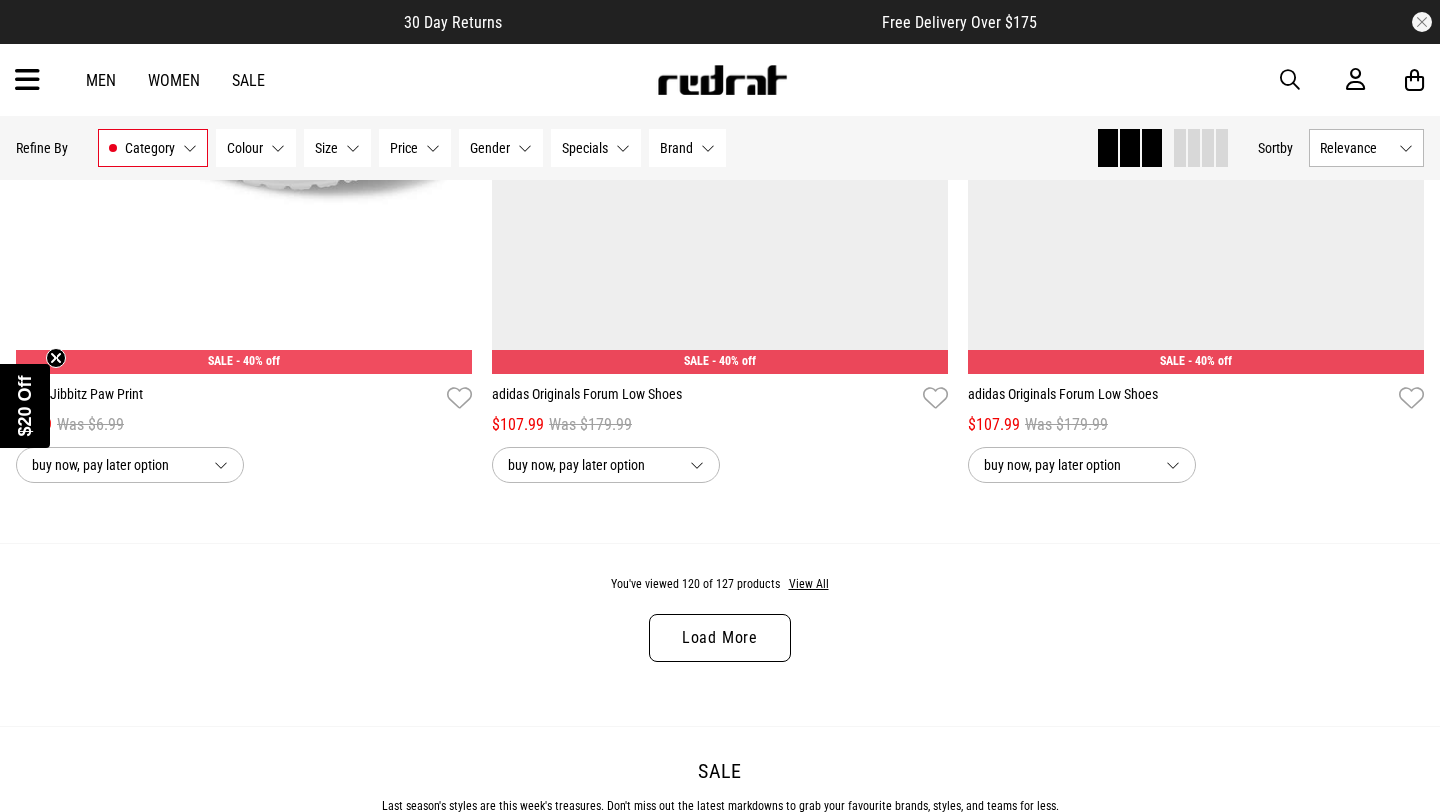 scroll, scrollTop: 31419, scrollLeft: 0, axis: vertical 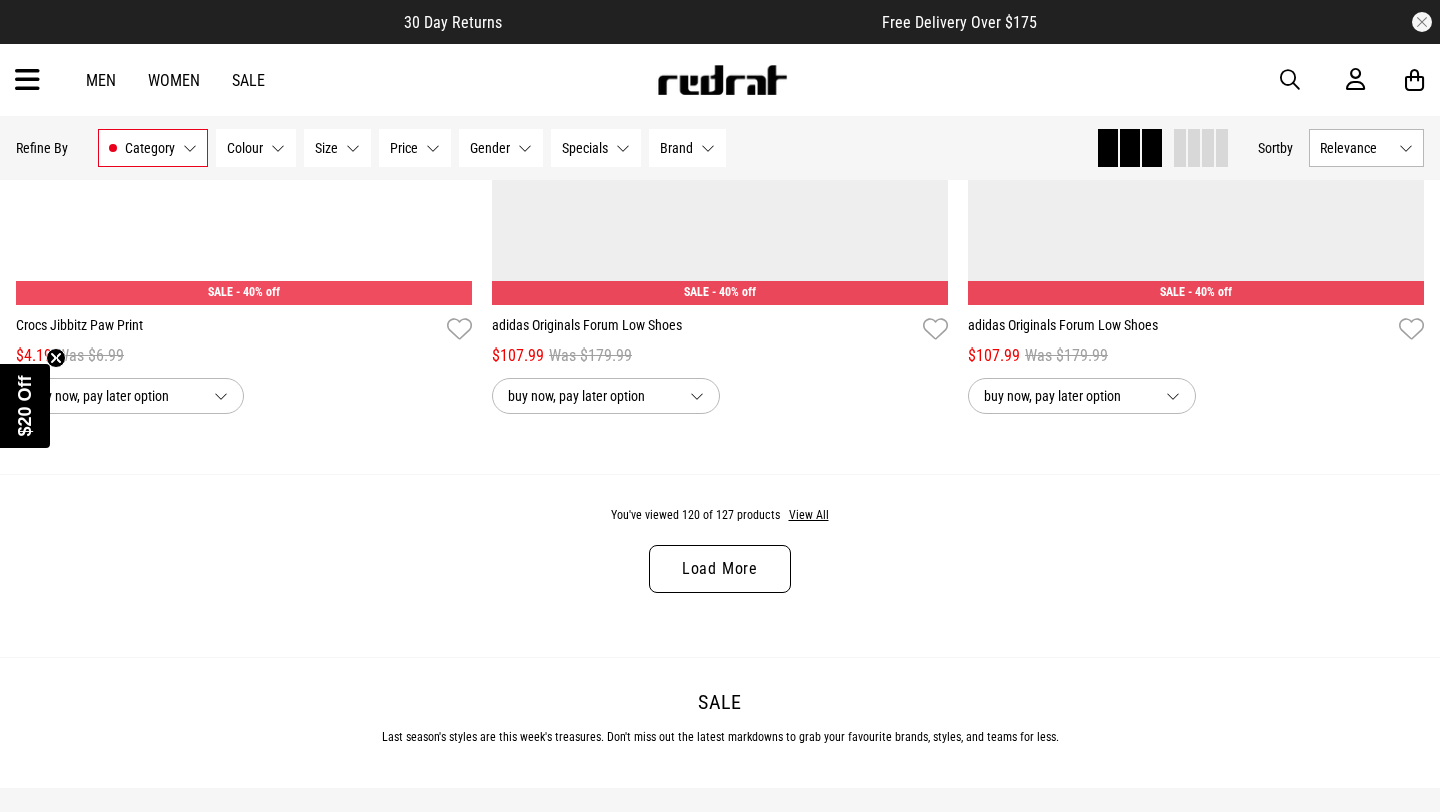 click on "Load More" at bounding box center (720, 569) 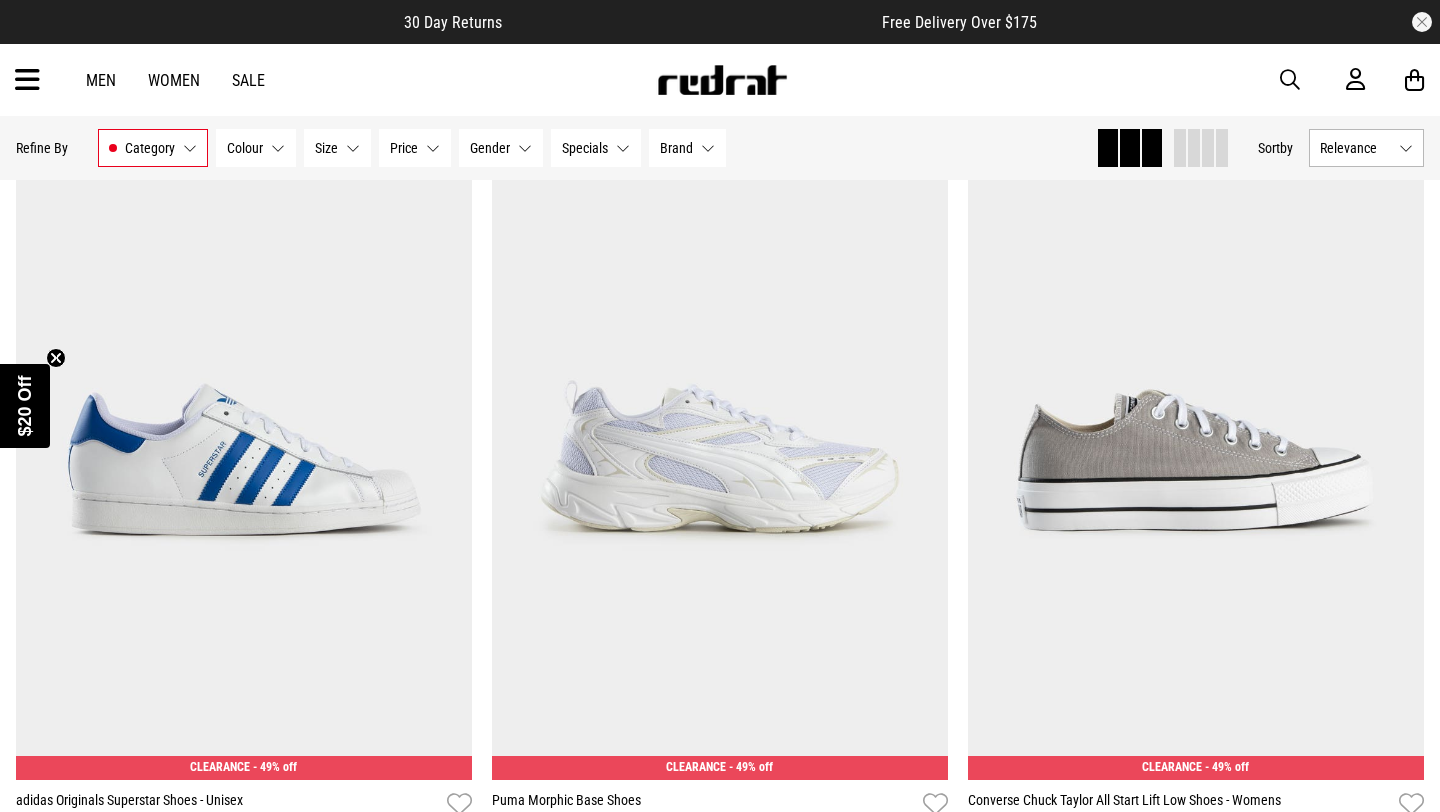 scroll, scrollTop: 19214, scrollLeft: 0, axis: vertical 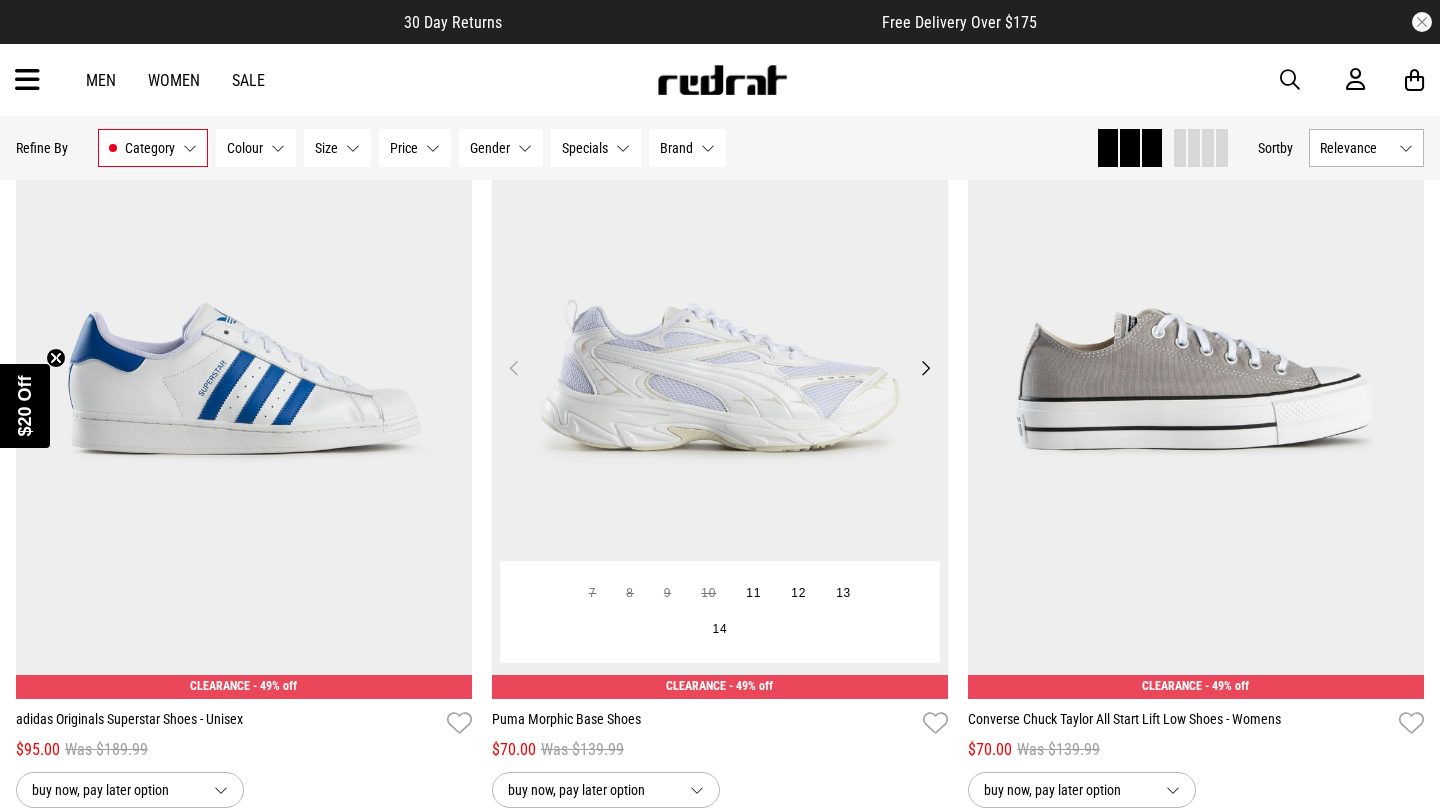 click at bounding box center [720, 379] 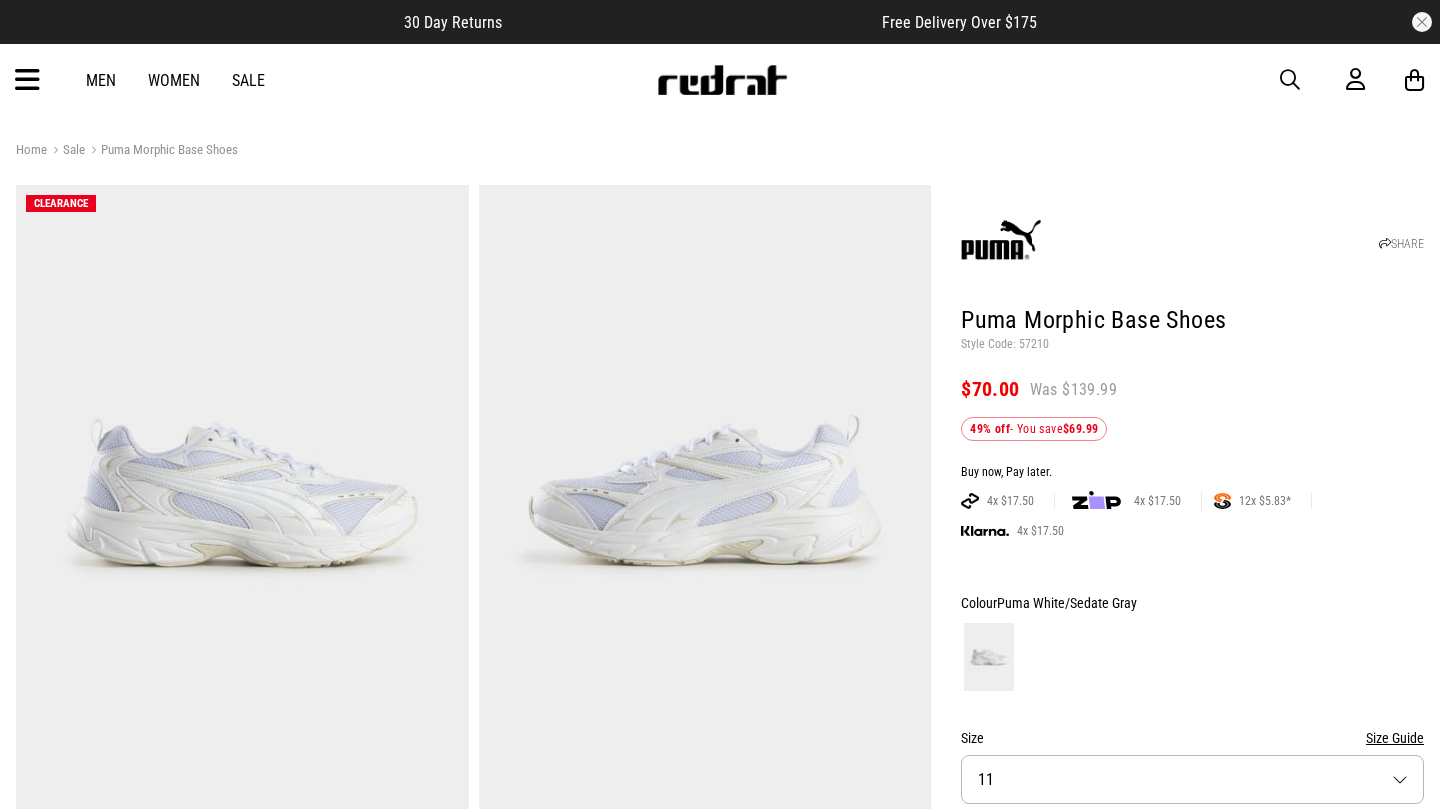 scroll, scrollTop: 0, scrollLeft: 0, axis: both 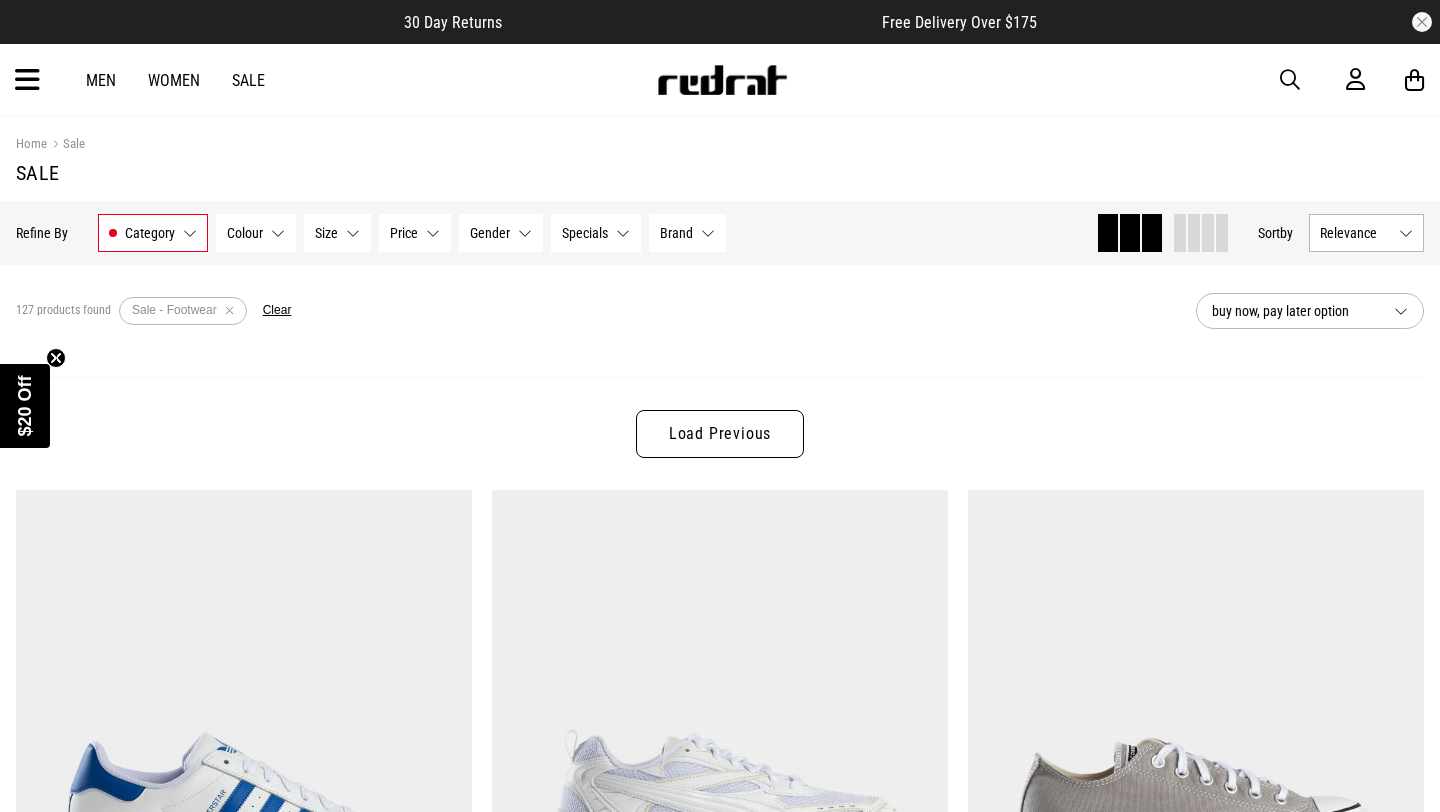 click on "Load Previous" at bounding box center (720, 434) 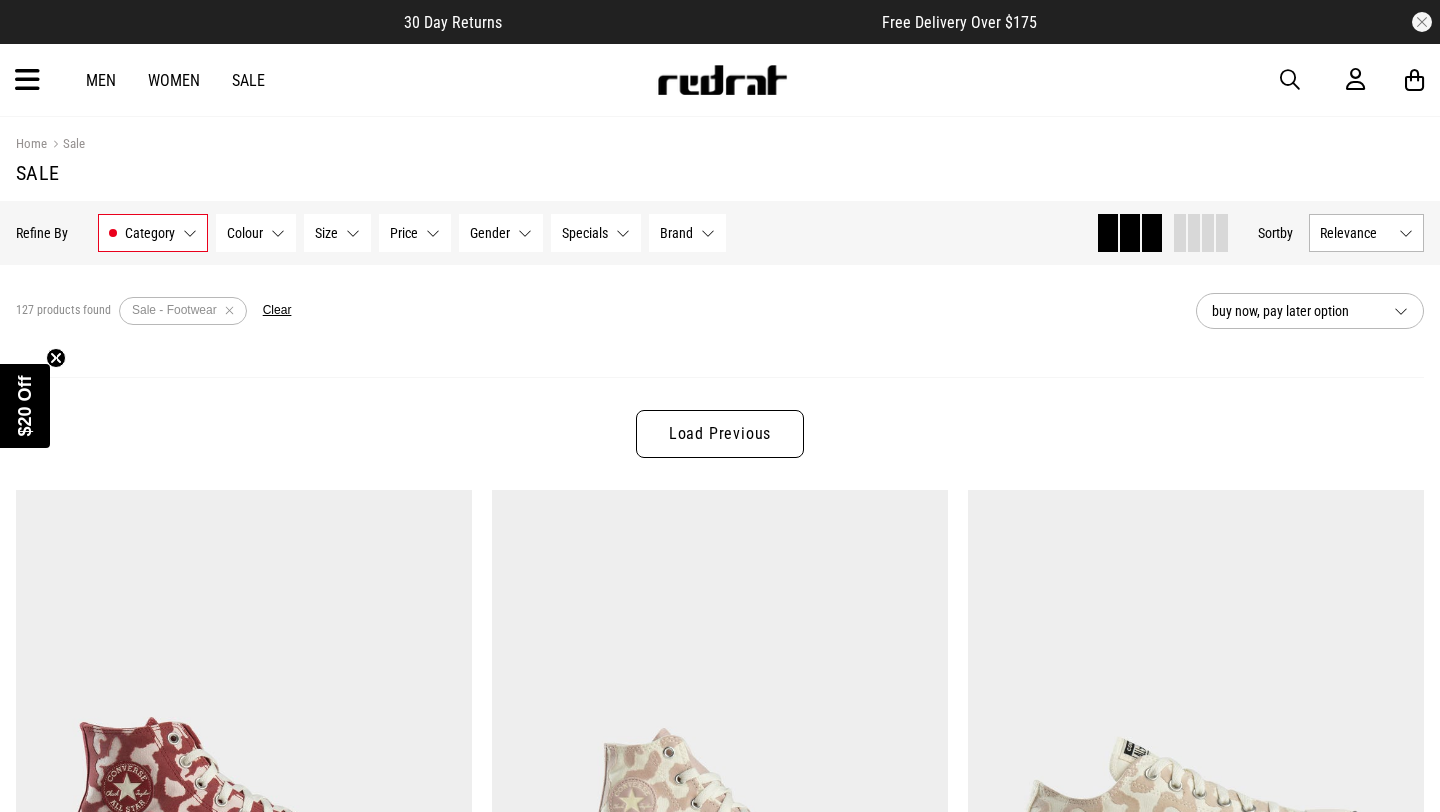 click on "Load Previous" at bounding box center (720, 434) 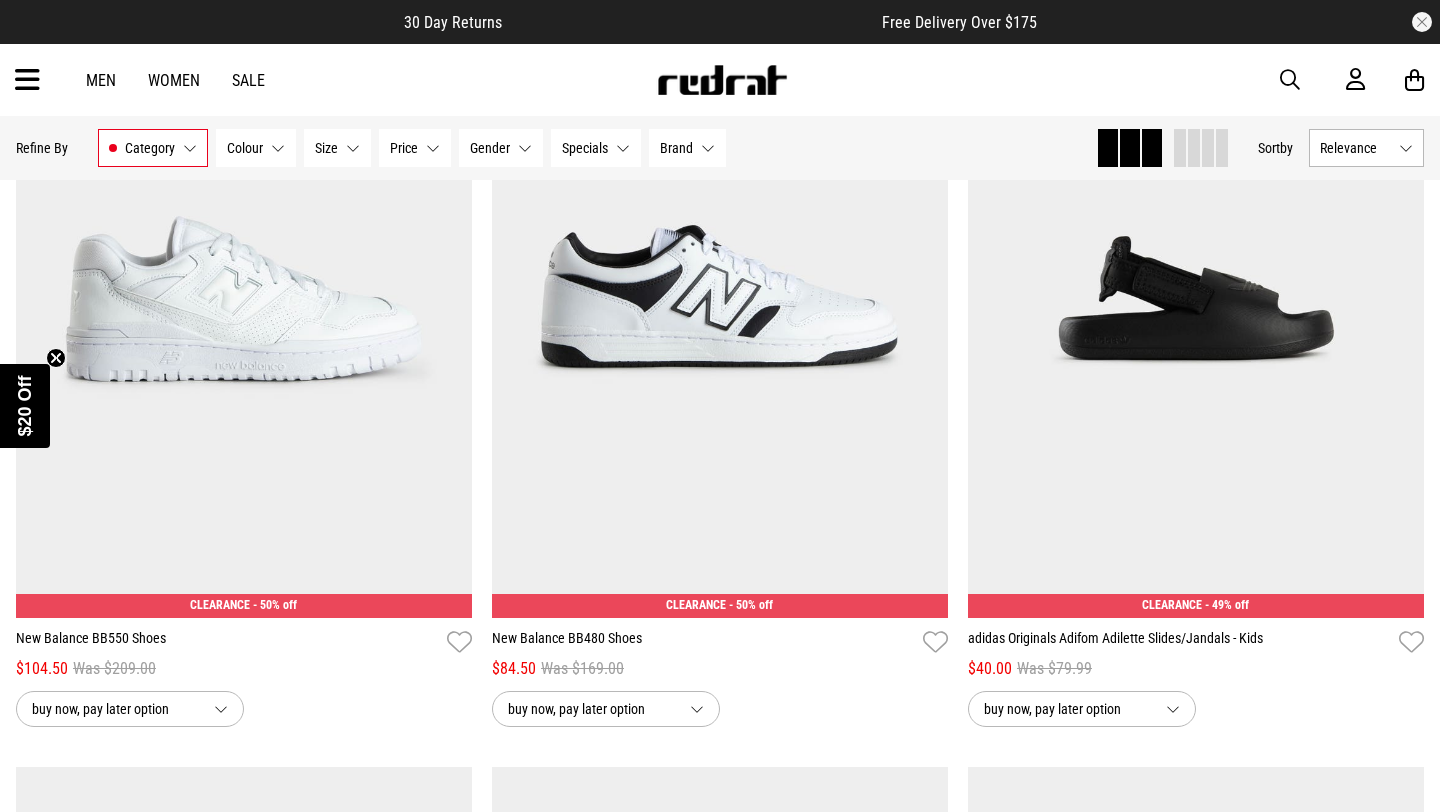 scroll, scrollTop: 5175, scrollLeft: 0, axis: vertical 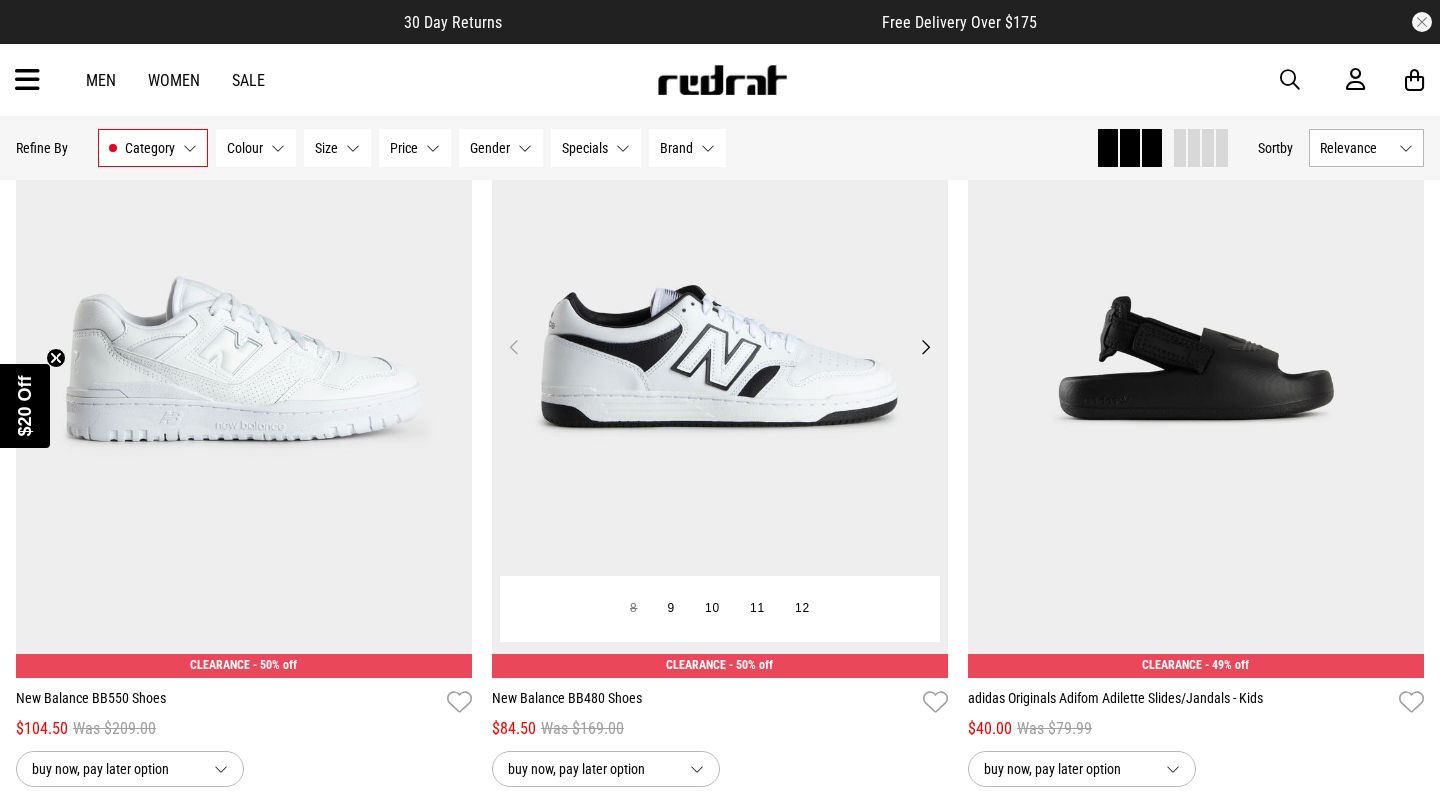 click on "Next" at bounding box center [925, 347] 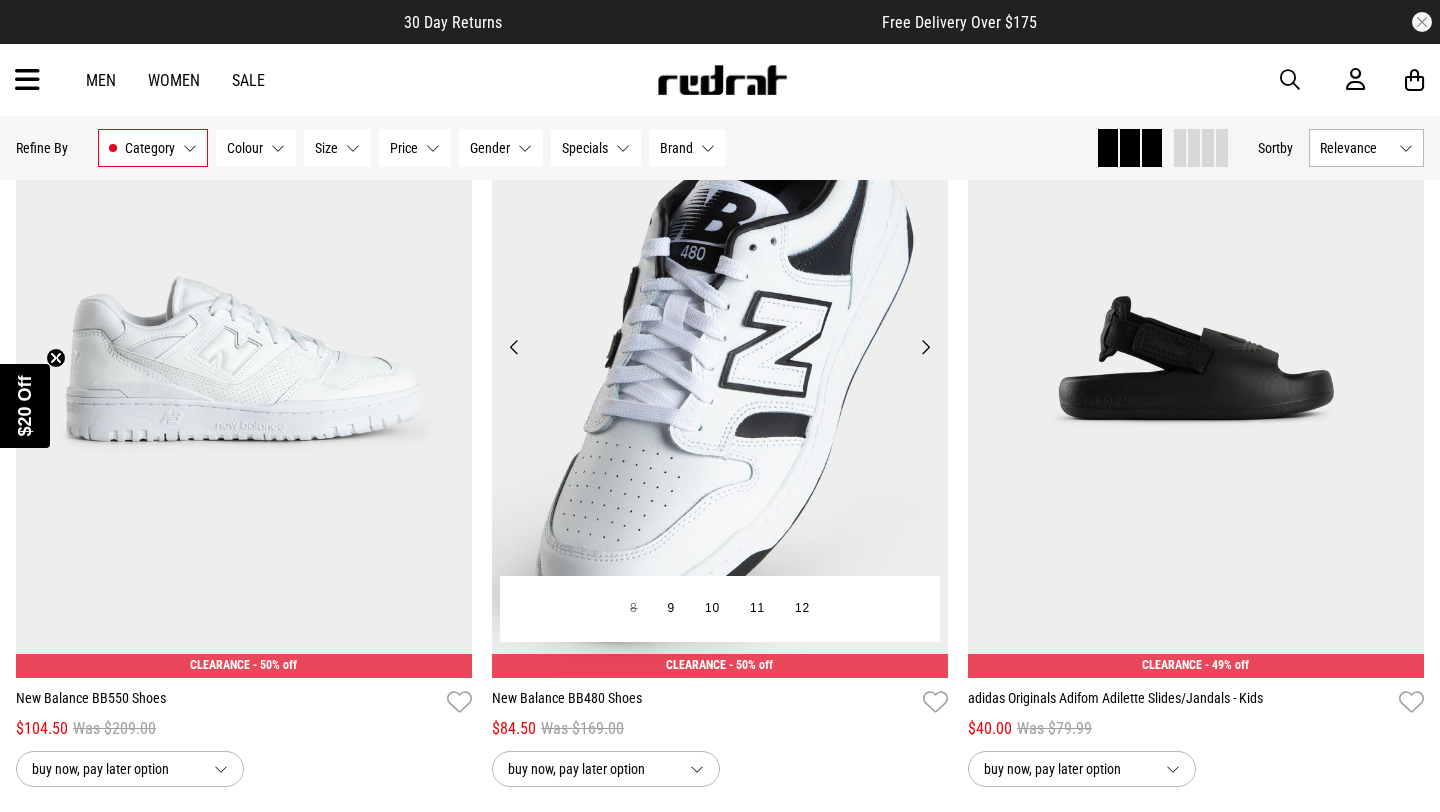 click on "Next" at bounding box center (925, 347) 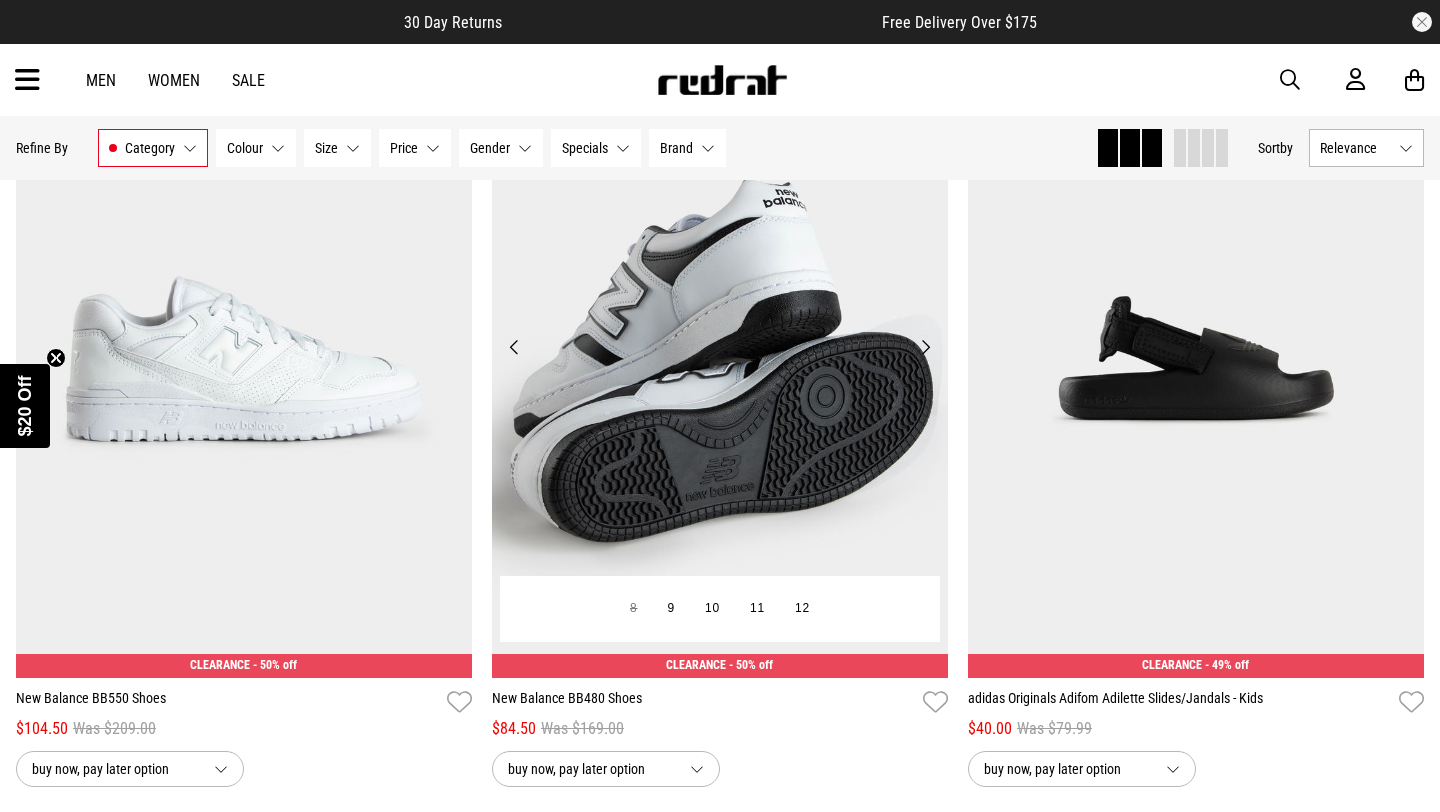 click on "Next" at bounding box center [925, 347] 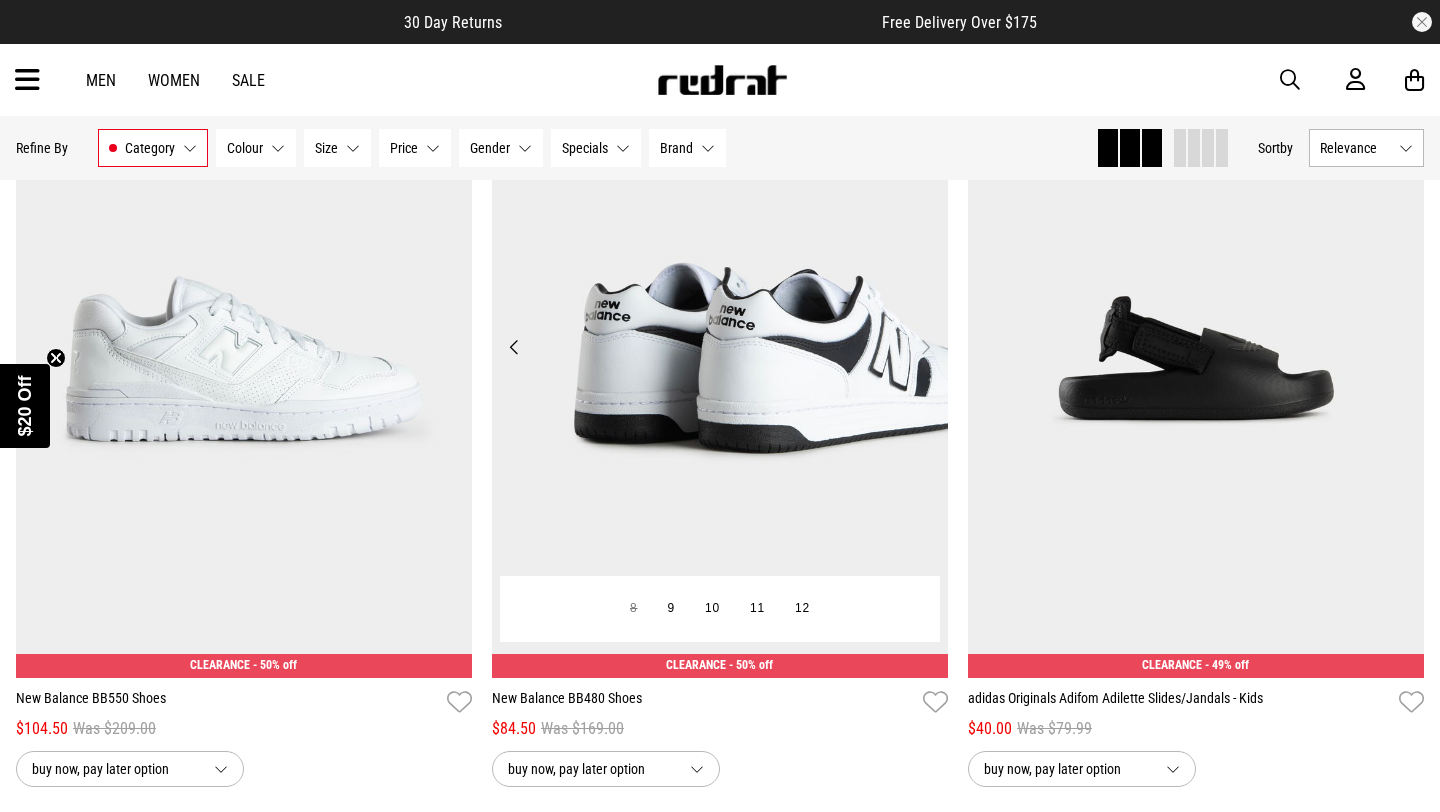 click on "Next" at bounding box center (925, 347) 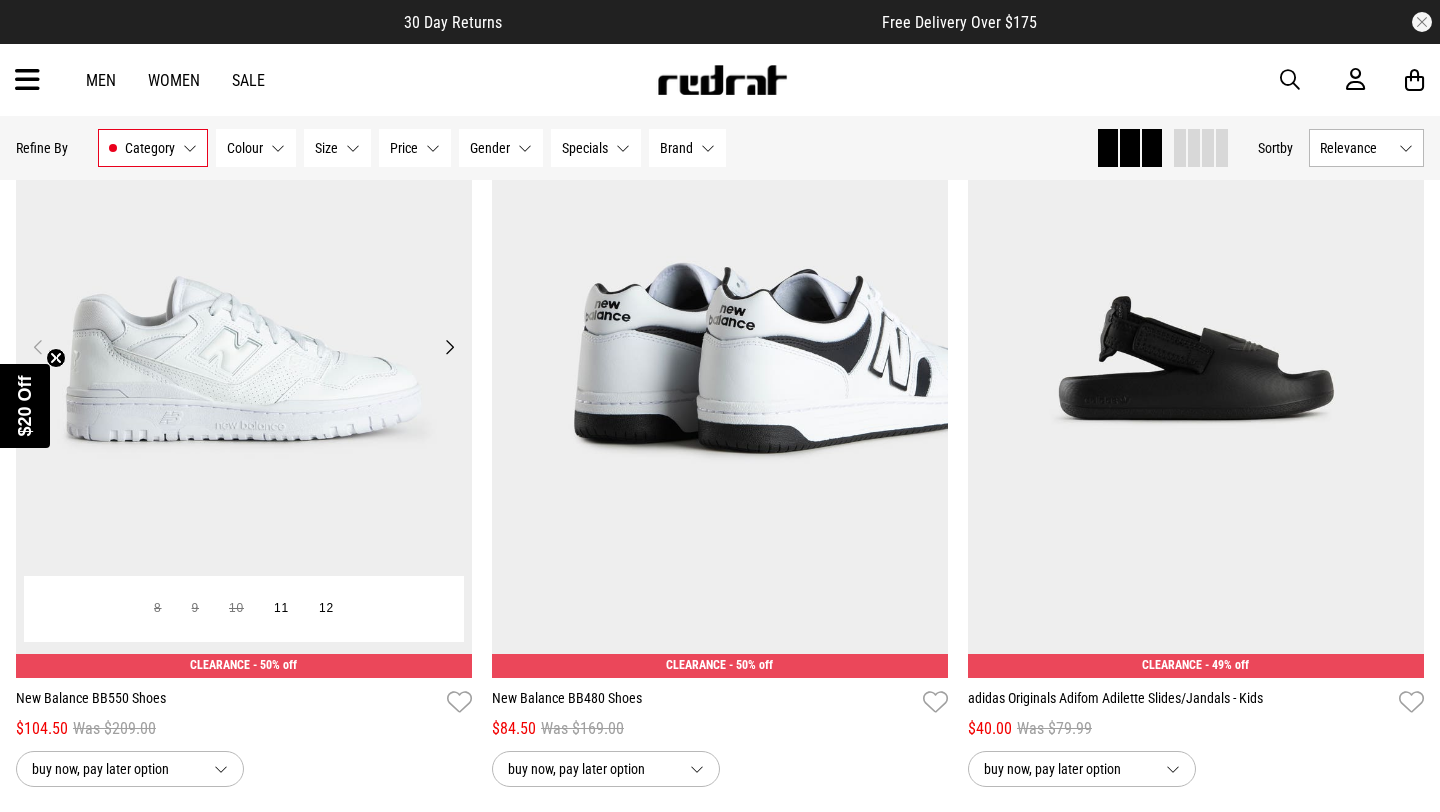 click at bounding box center (244, 358) 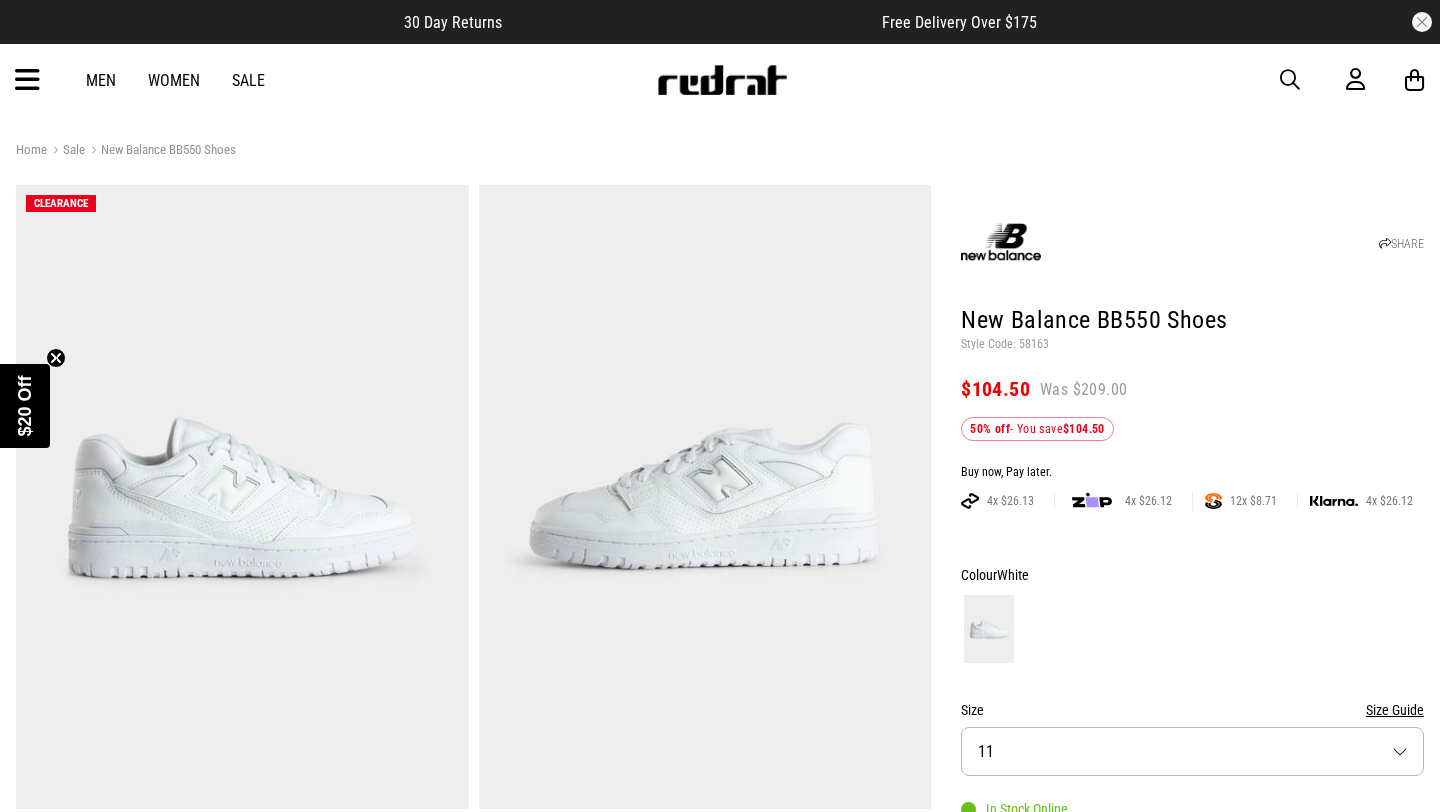 scroll, scrollTop: 0, scrollLeft: 0, axis: both 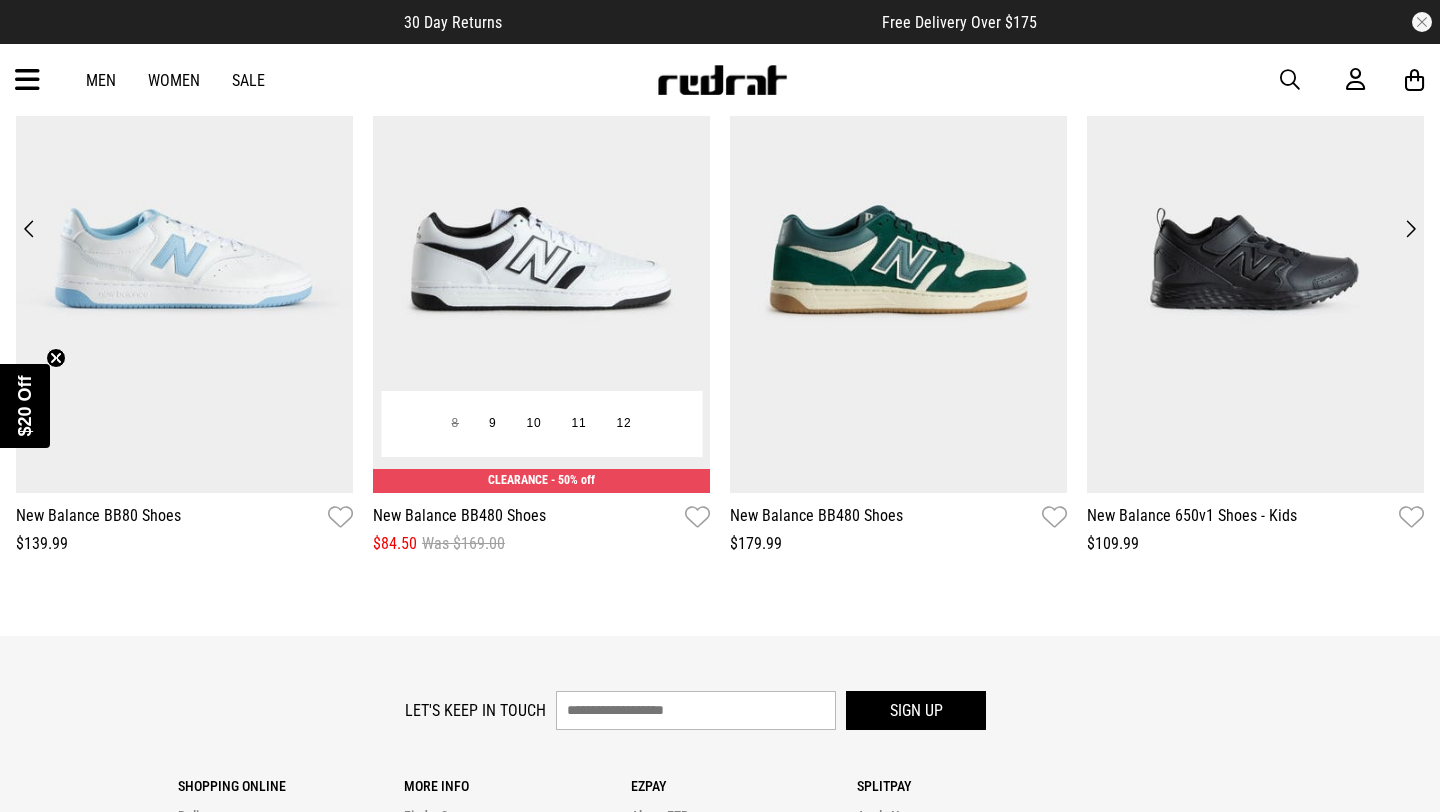 click at bounding box center [541, 260] 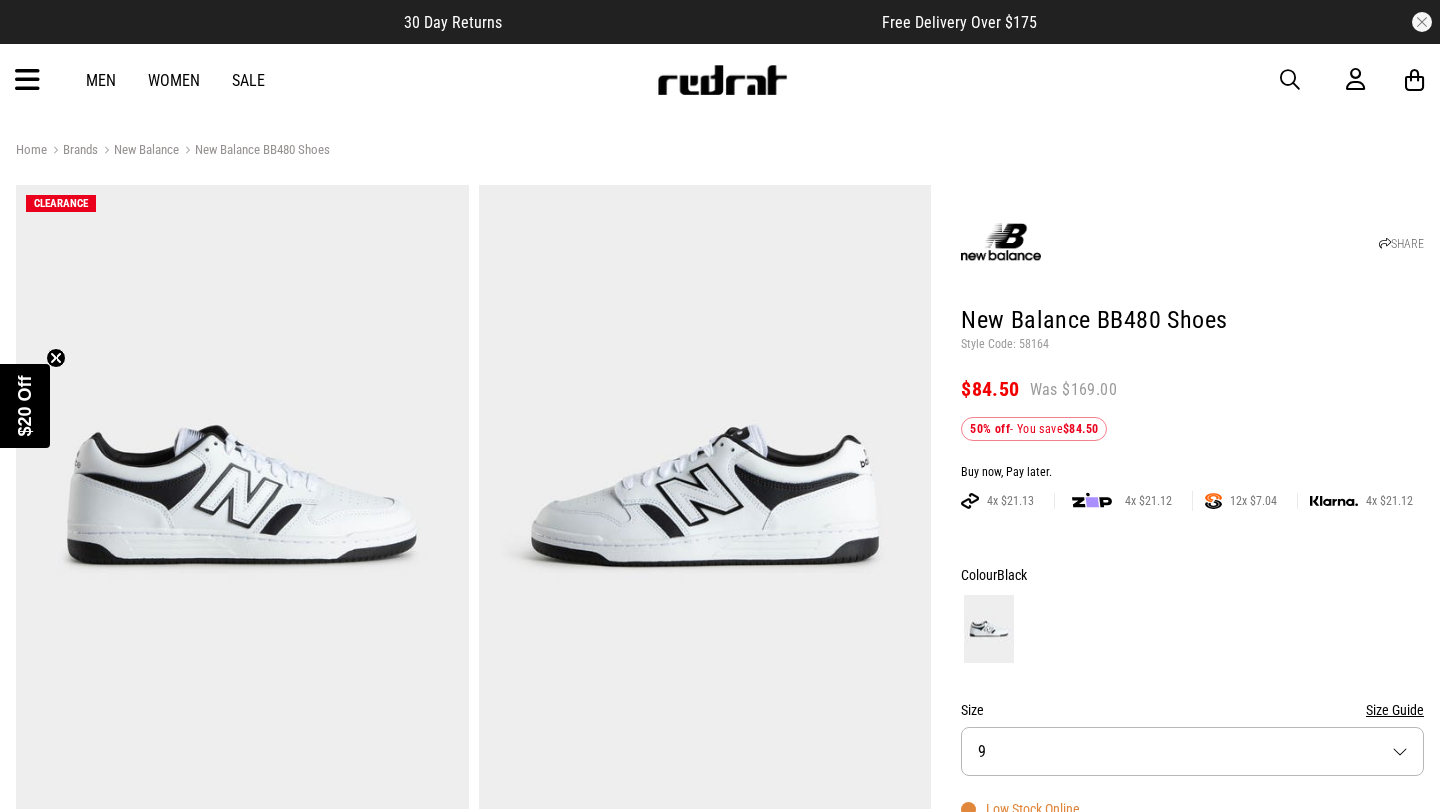 scroll, scrollTop: 0, scrollLeft: 0, axis: both 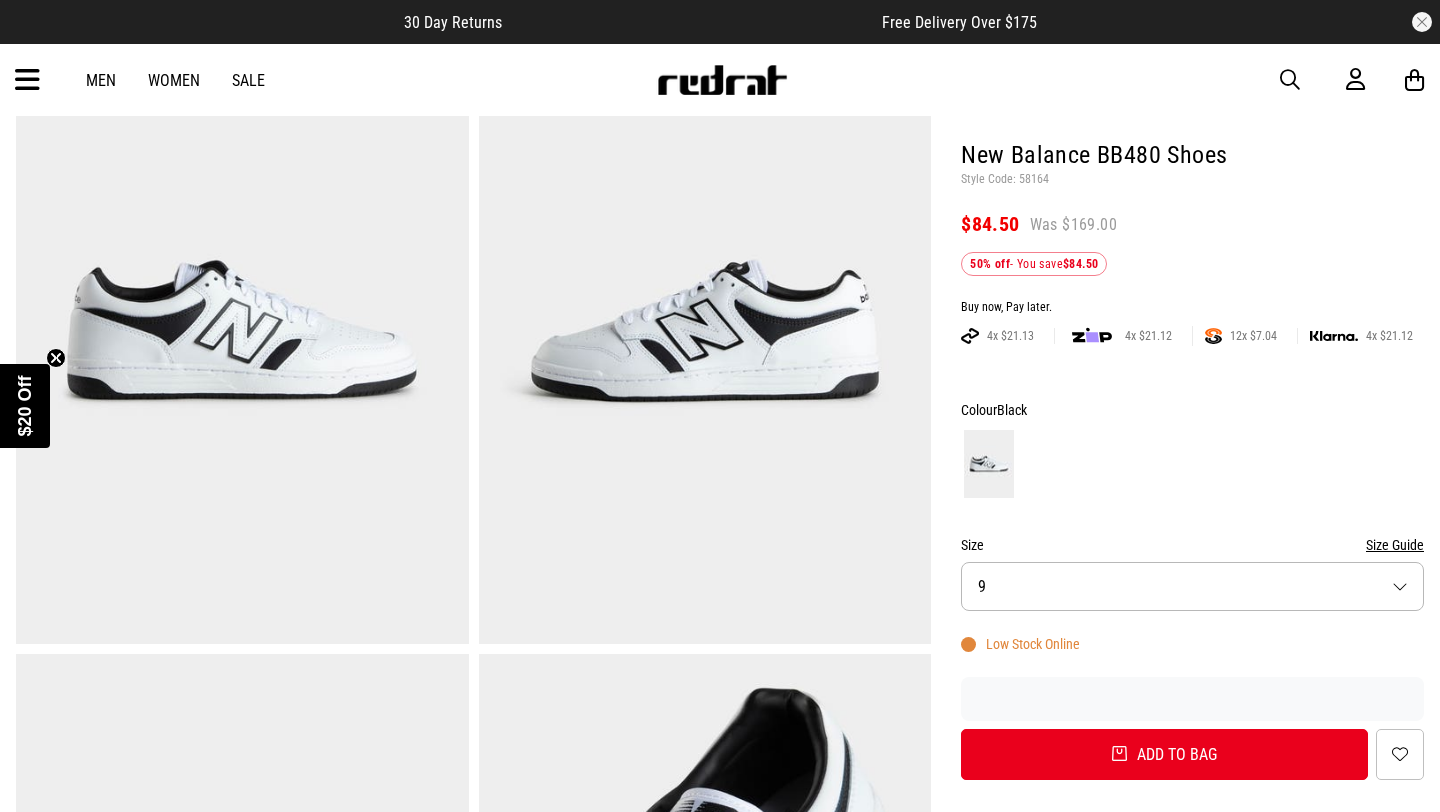 click on "Size 9" at bounding box center [1192, 586] 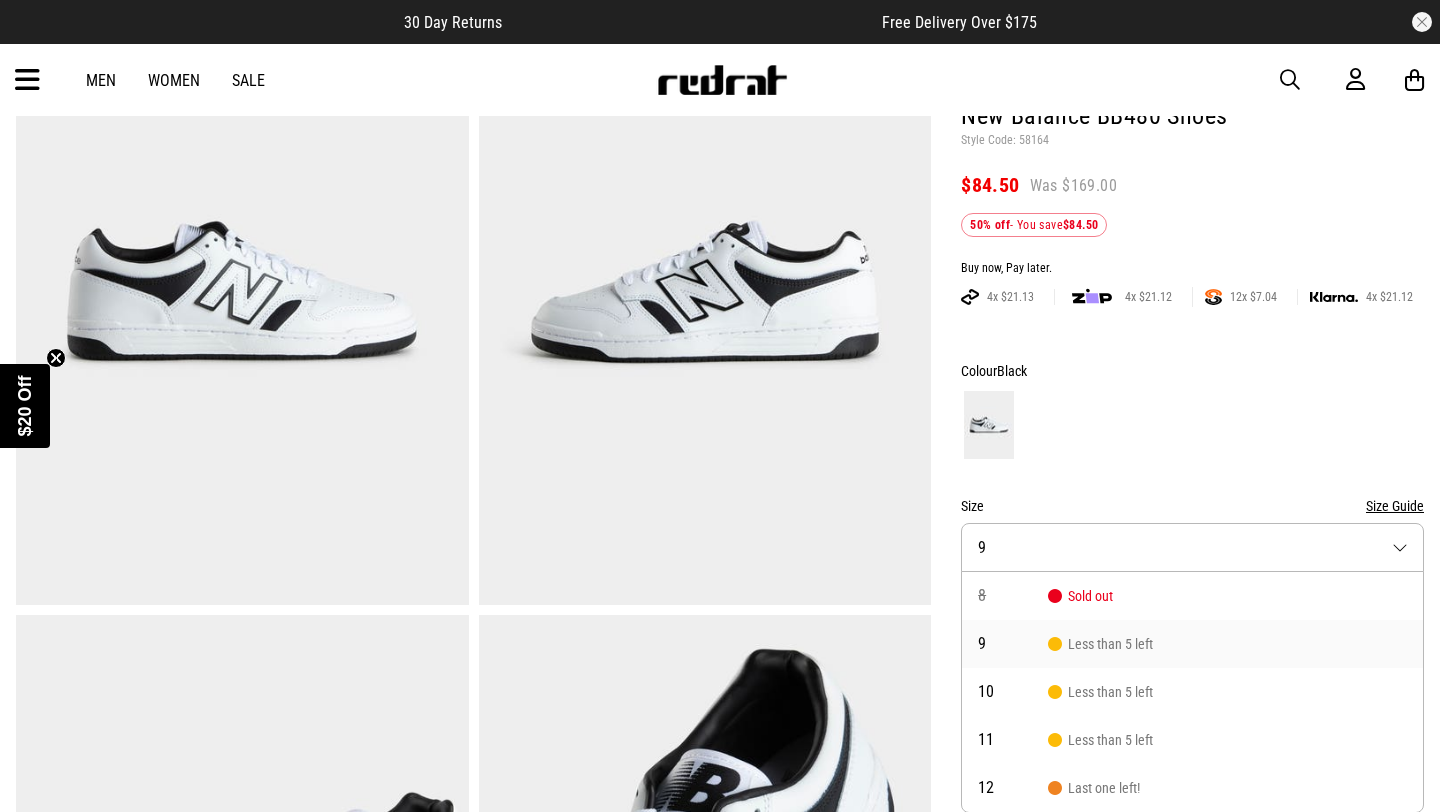 scroll, scrollTop: 296, scrollLeft: 0, axis: vertical 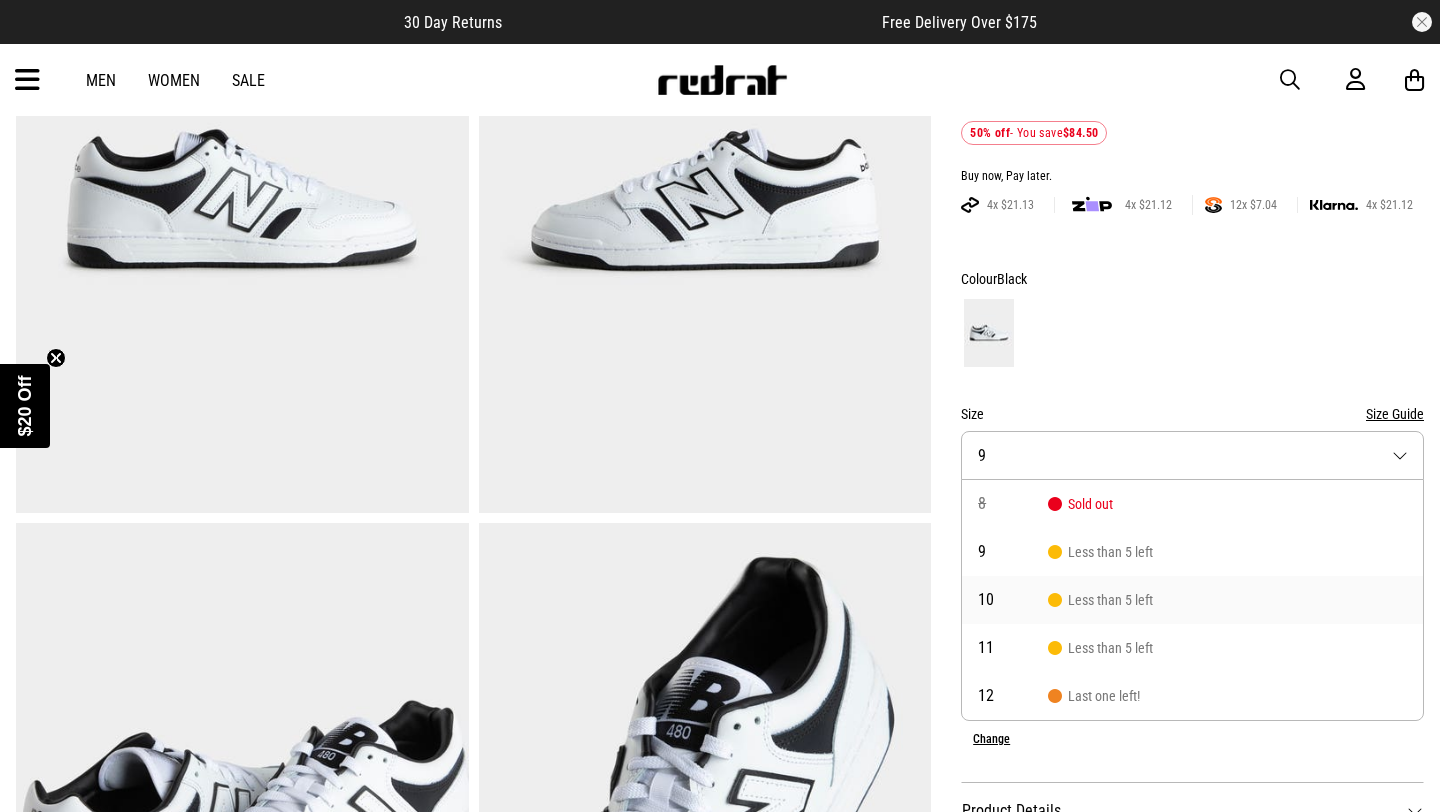 click on "10   Less than 5 left" at bounding box center [1192, 600] 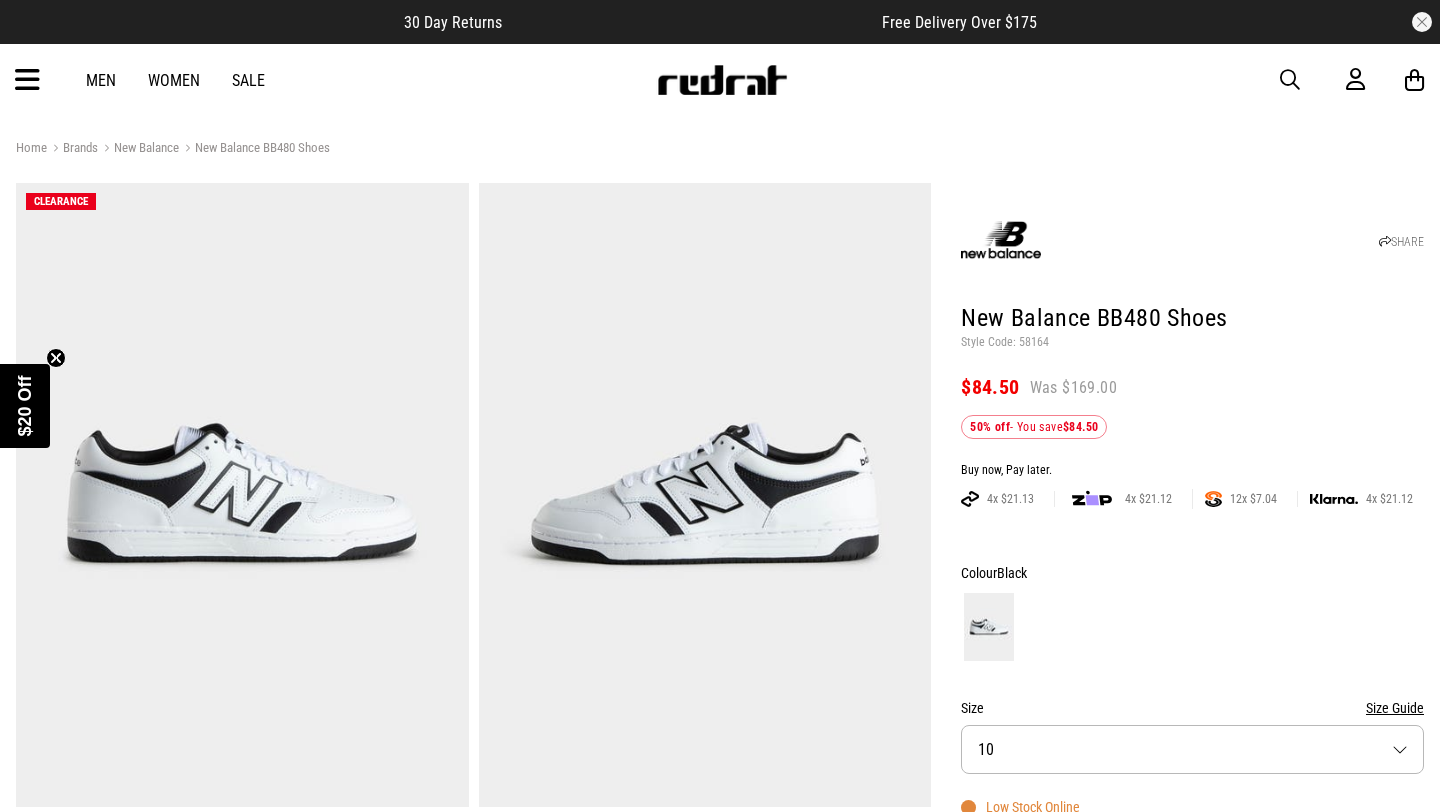 scroll, scrollTop: 0, scrollLeft: 0, axis: both 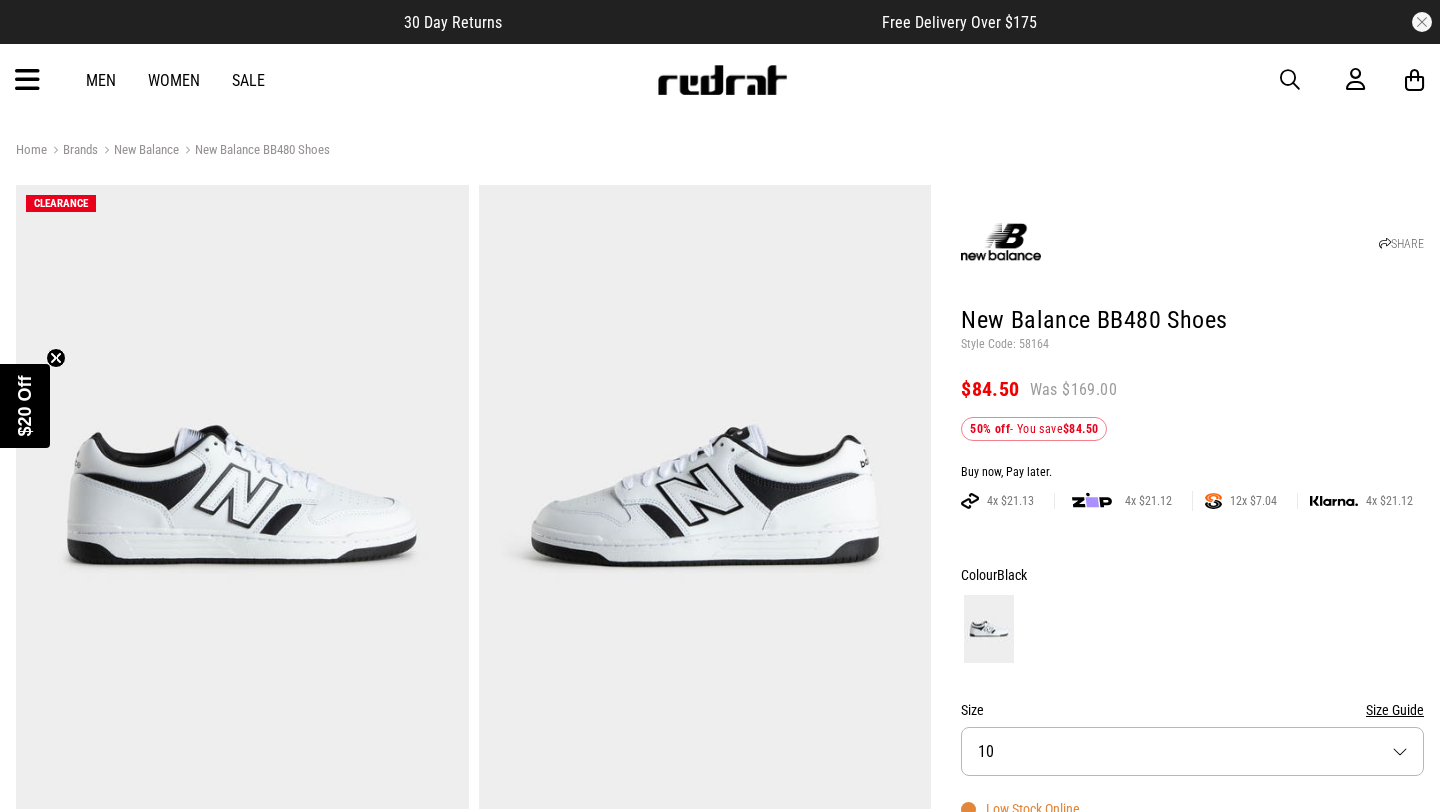 click on "Men" at bounding box center [101, 80] 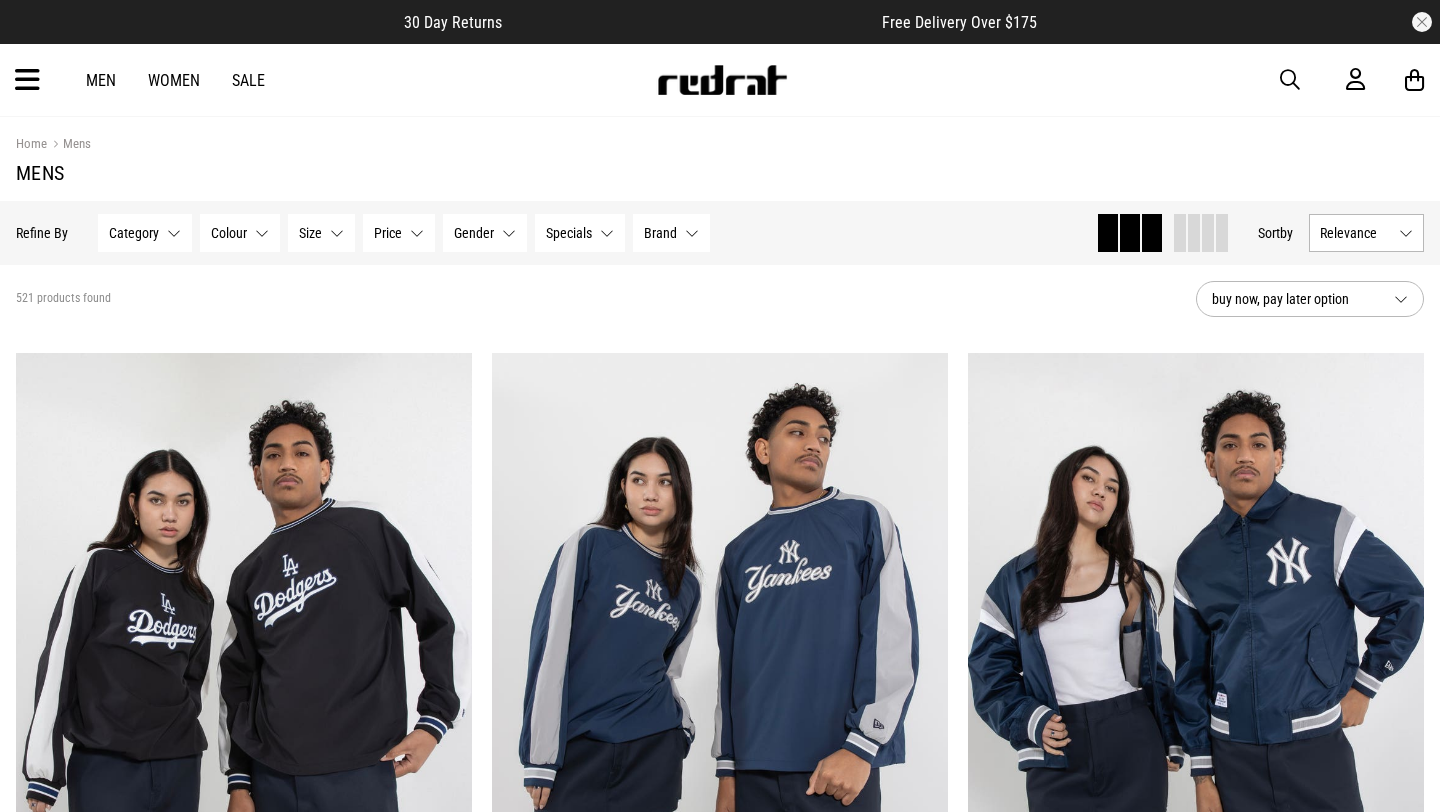 scroll, scrollTop: 0, scrollLeft: 0, axis: both 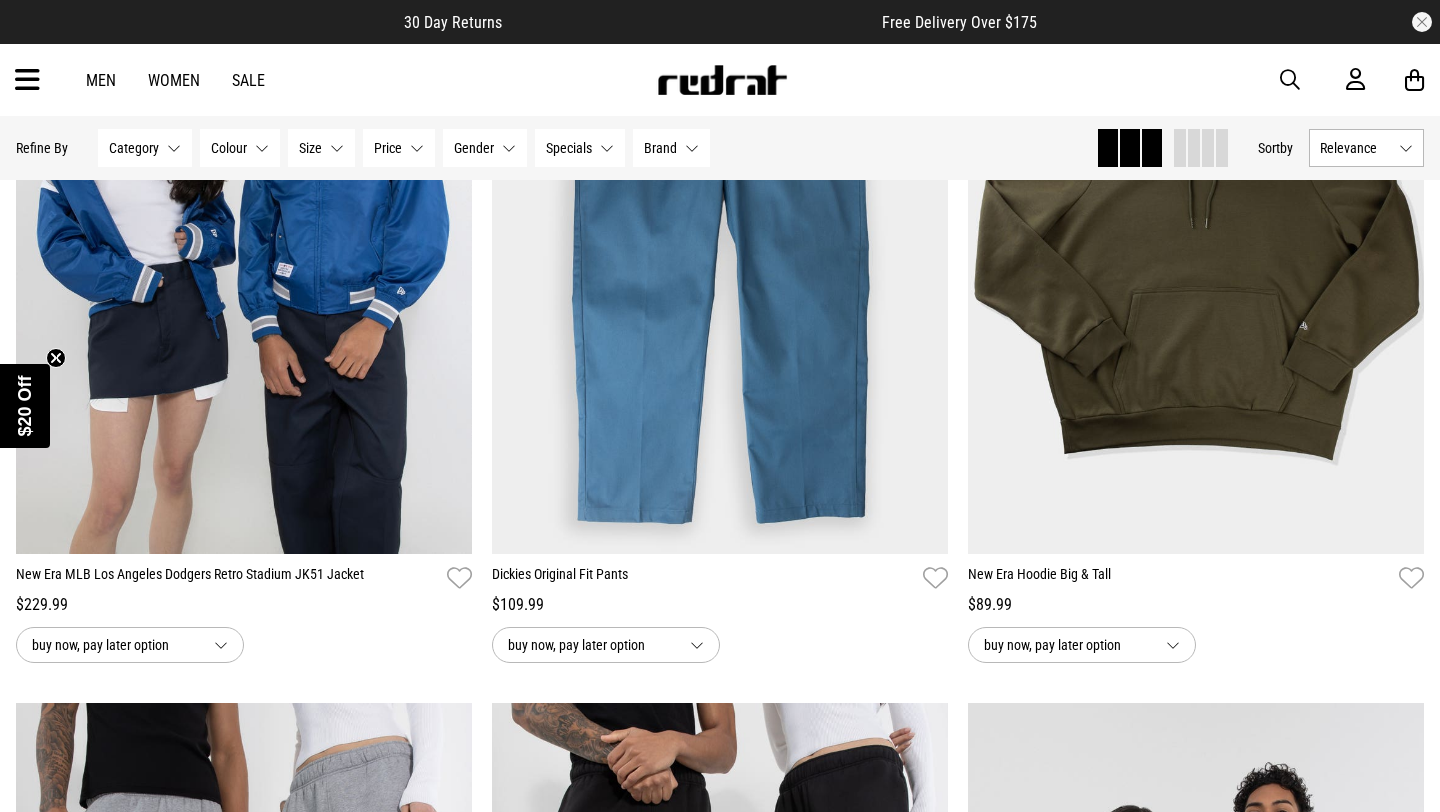 click on "Men" at bounding box center [101, 80] 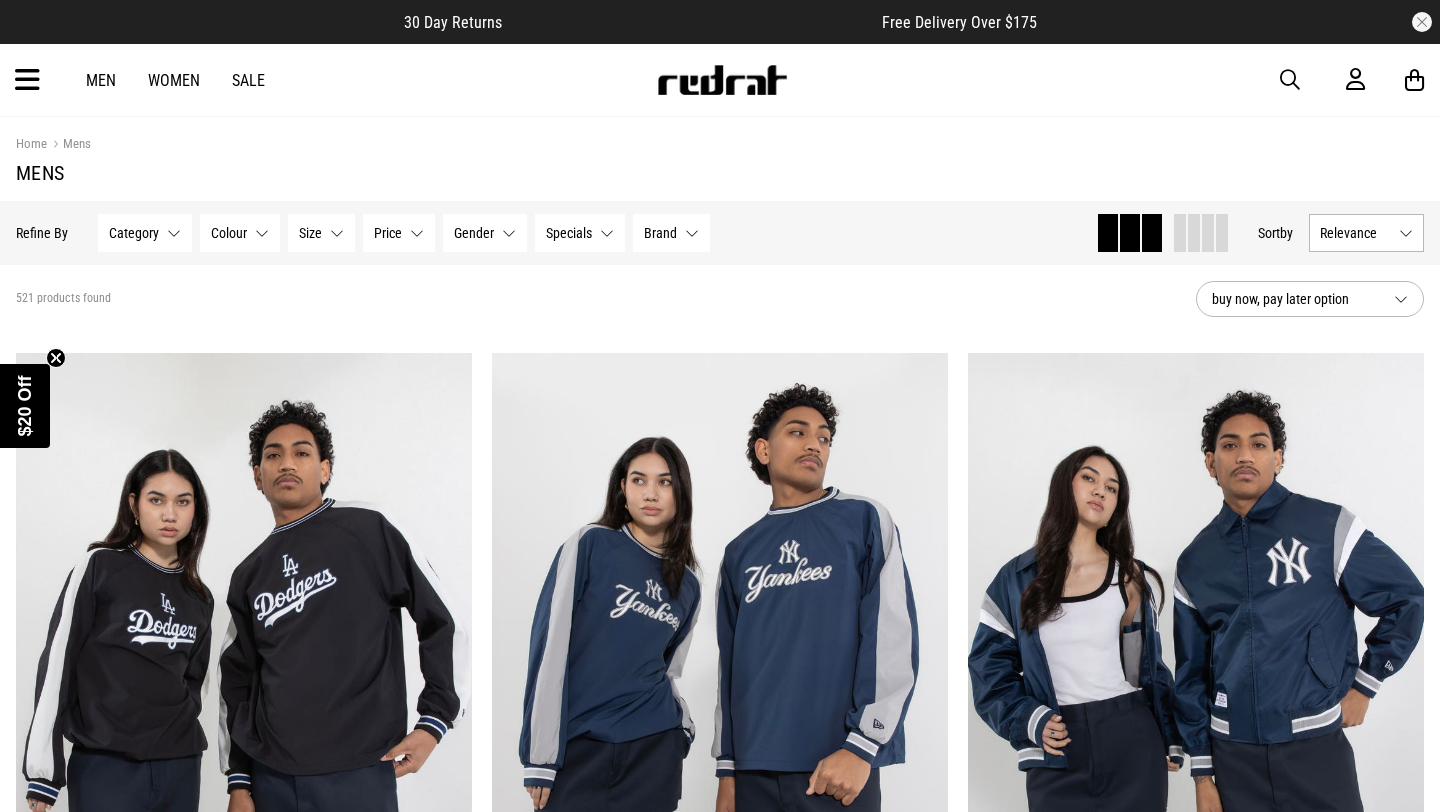 scroll, scrollTop: 0, scrollLeft: 0, axis: both 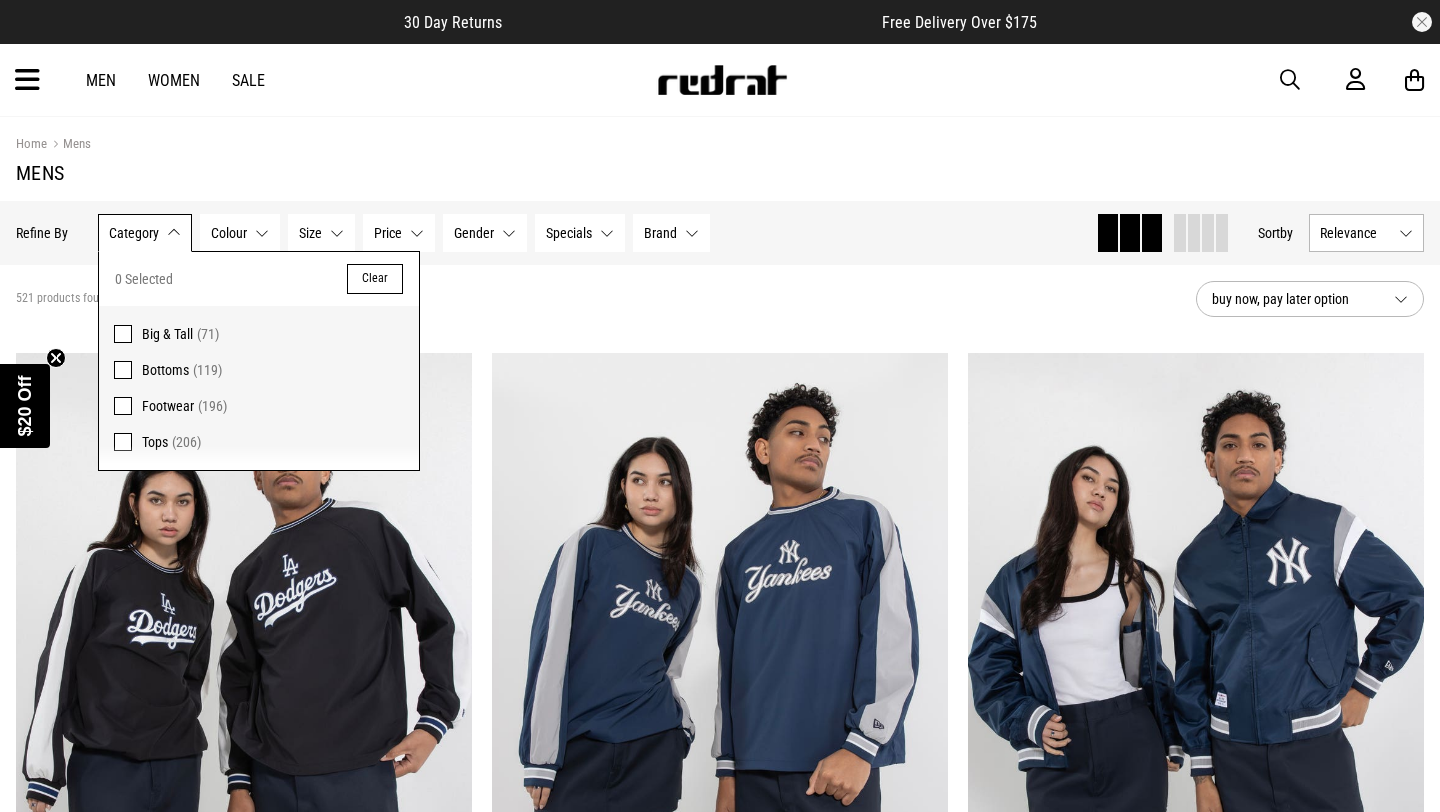click at bounding box center (123, 406) 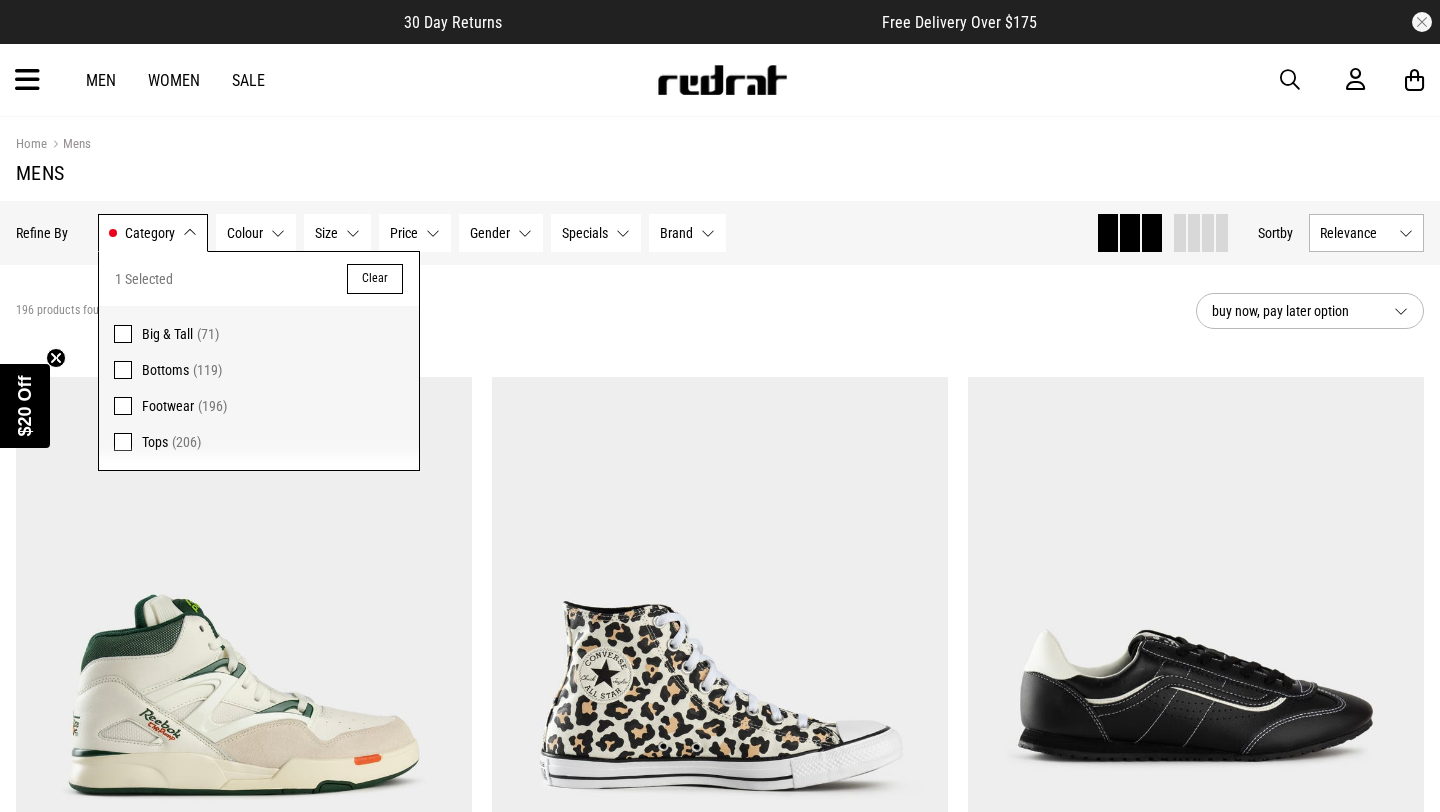click on "Home Mens   Mens" at bounding box center (720, 159) 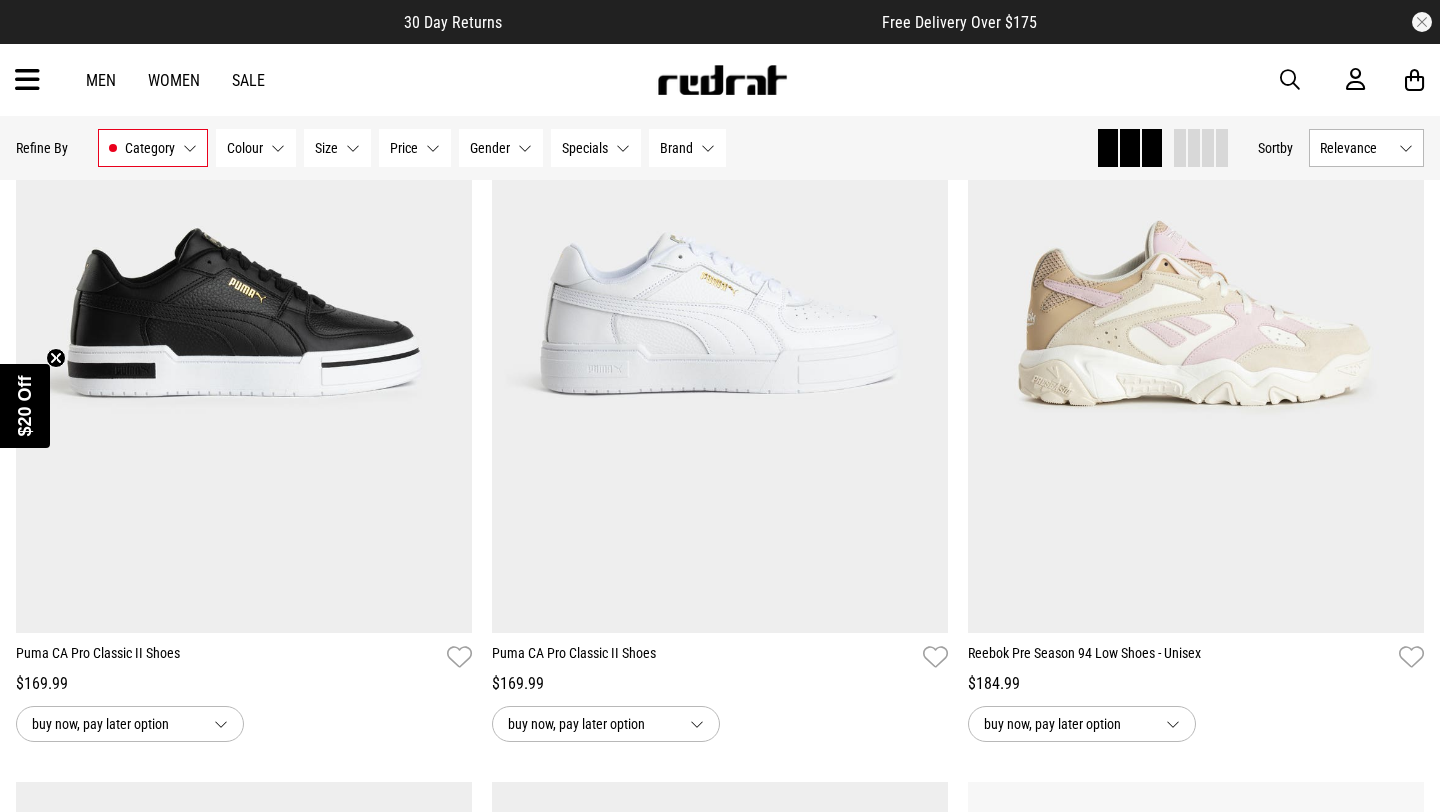 scroll, scrollTop: 2749, scrollLeft: 0, axis: vertical 